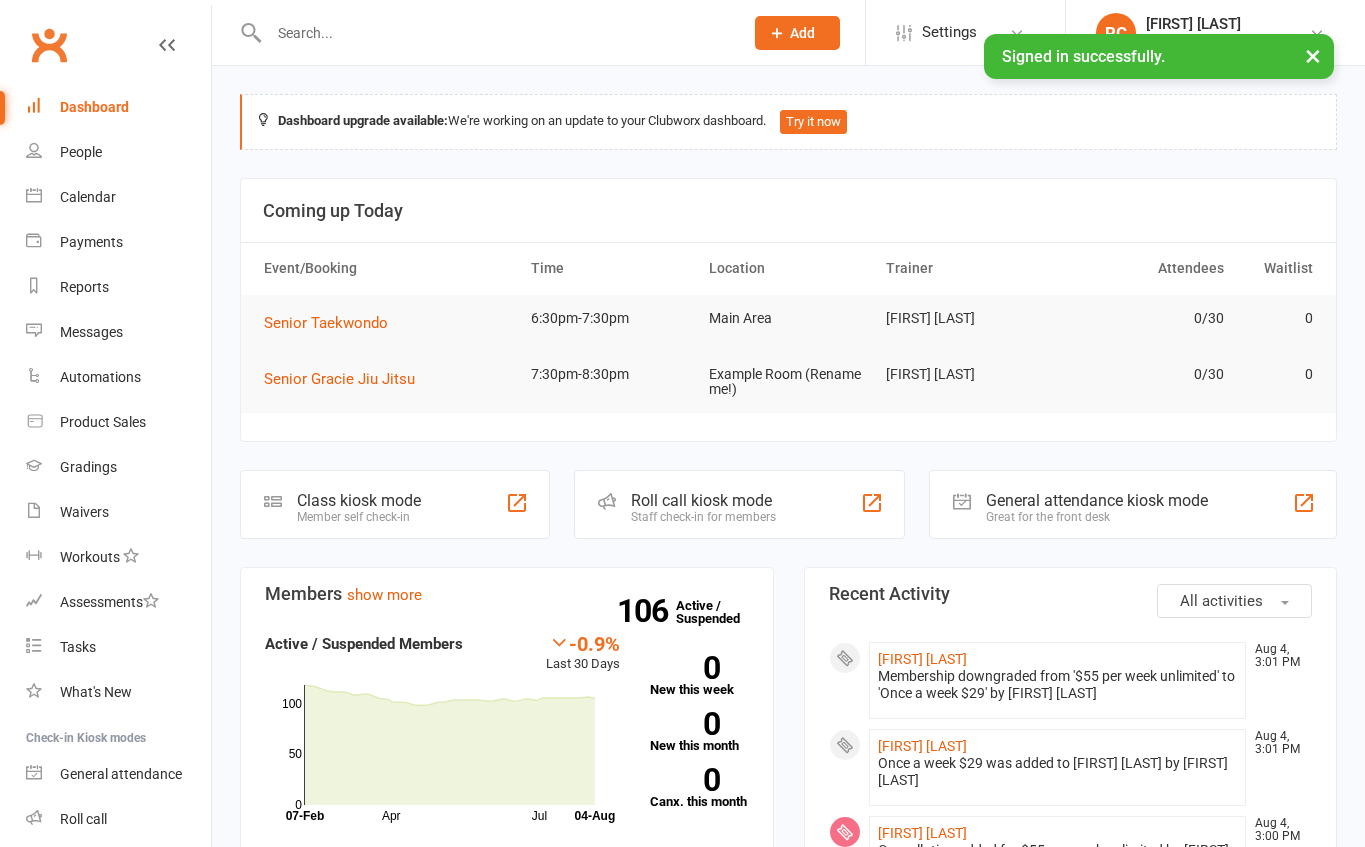 scroll, scrollTop: 0, scrollLeft: 0, axis: both 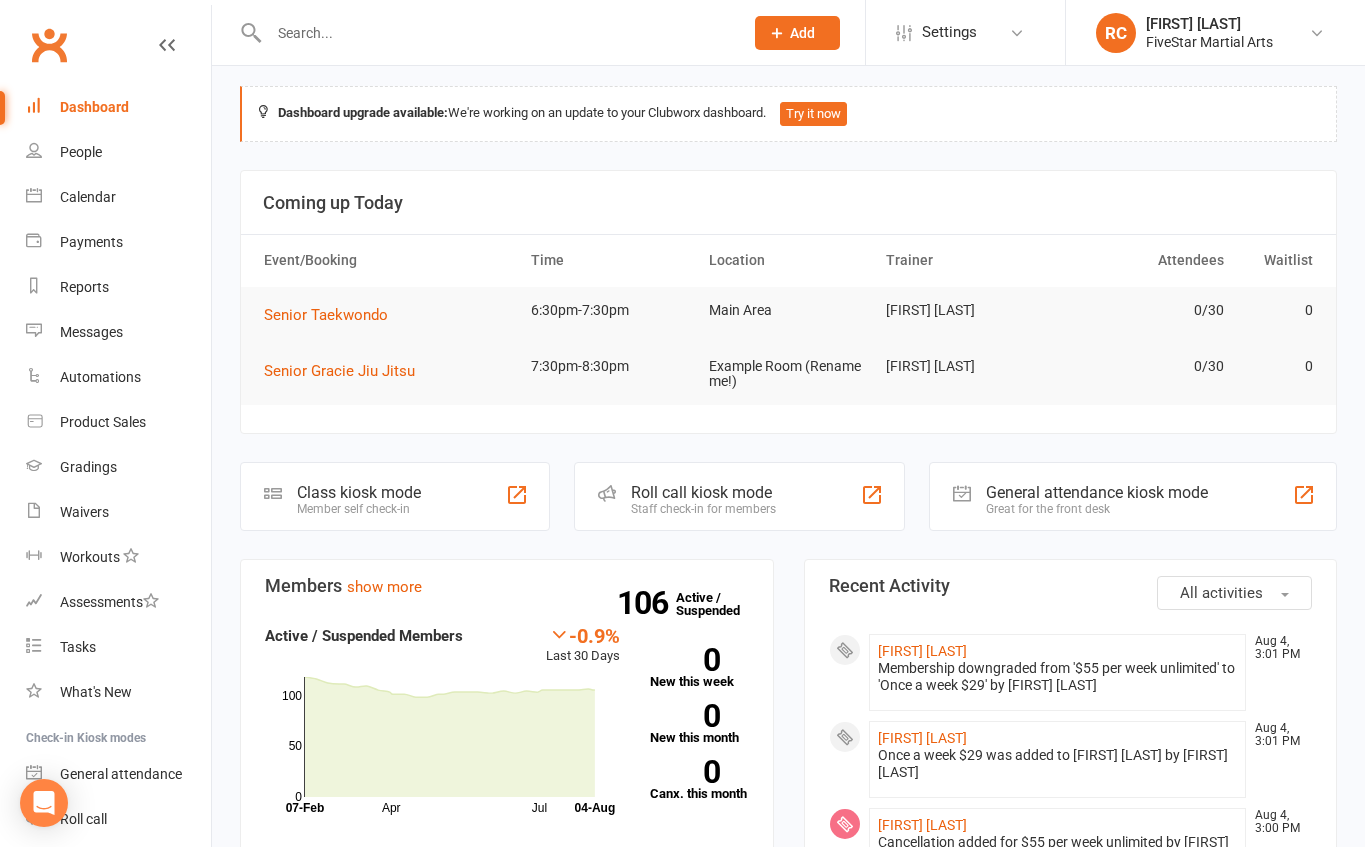 click at bounding box center (496, 33) 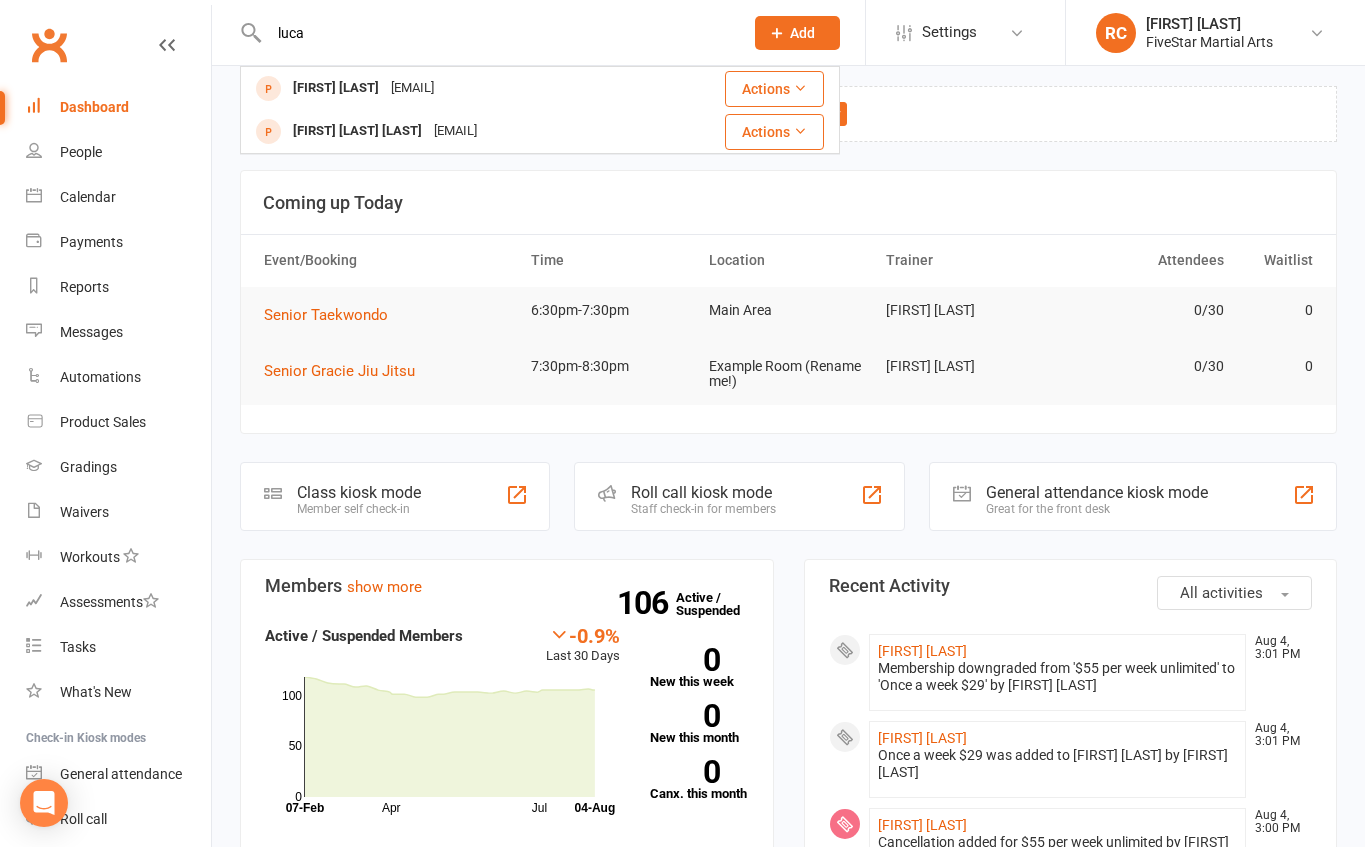 type on "Luca" 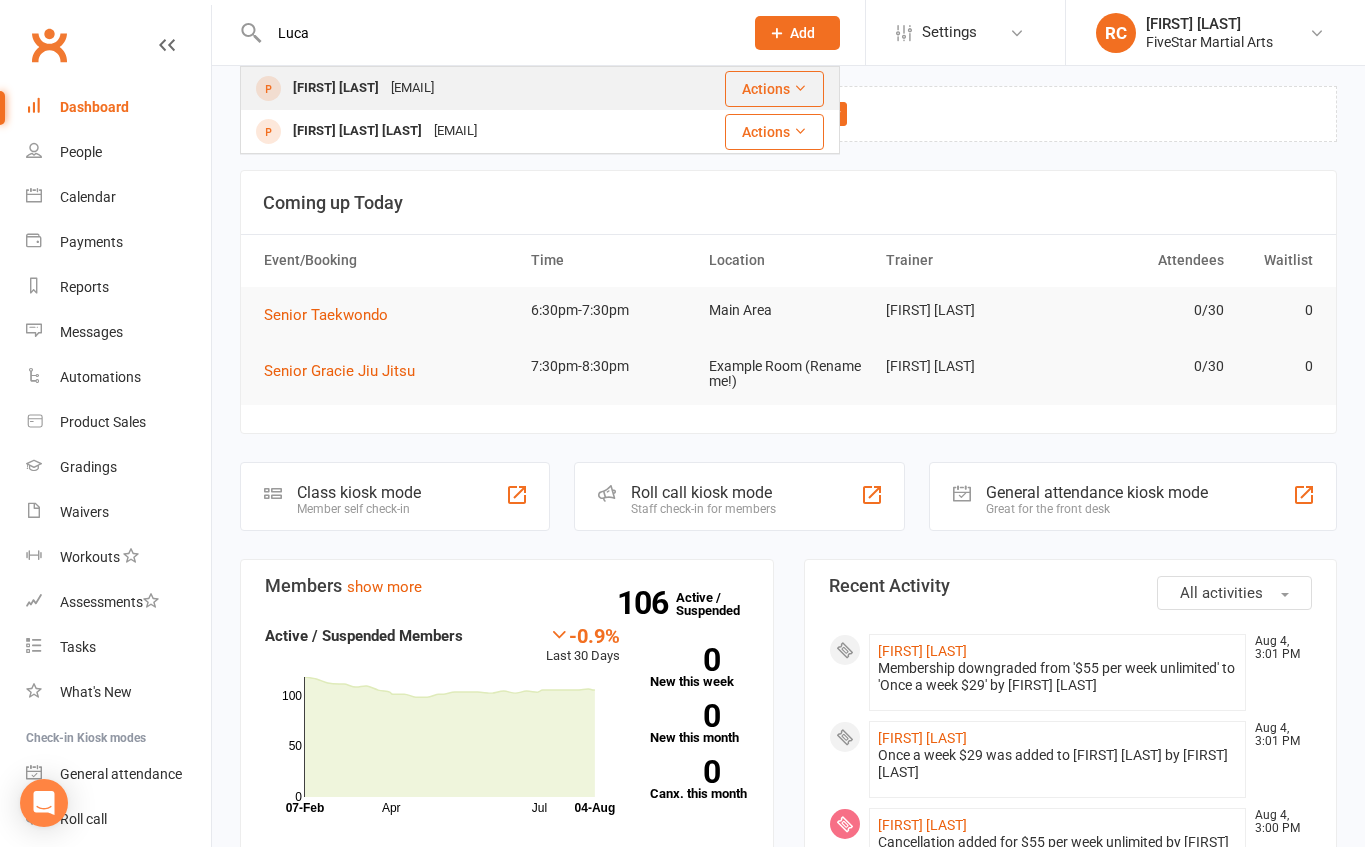 drag, startPoint x: 345, startPoint y: 101, endPoint x: 354, endPoint y: 89, distance: 15 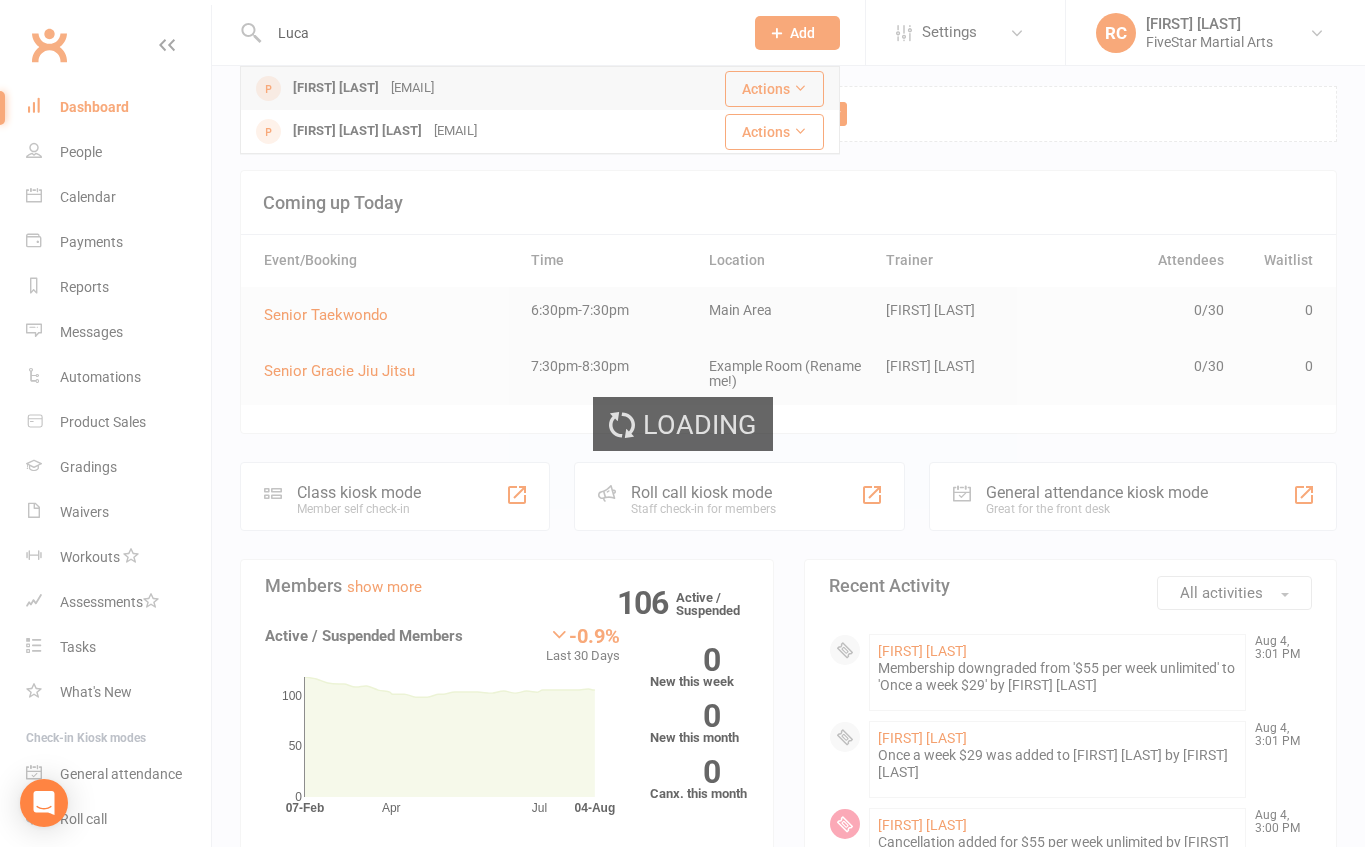 type 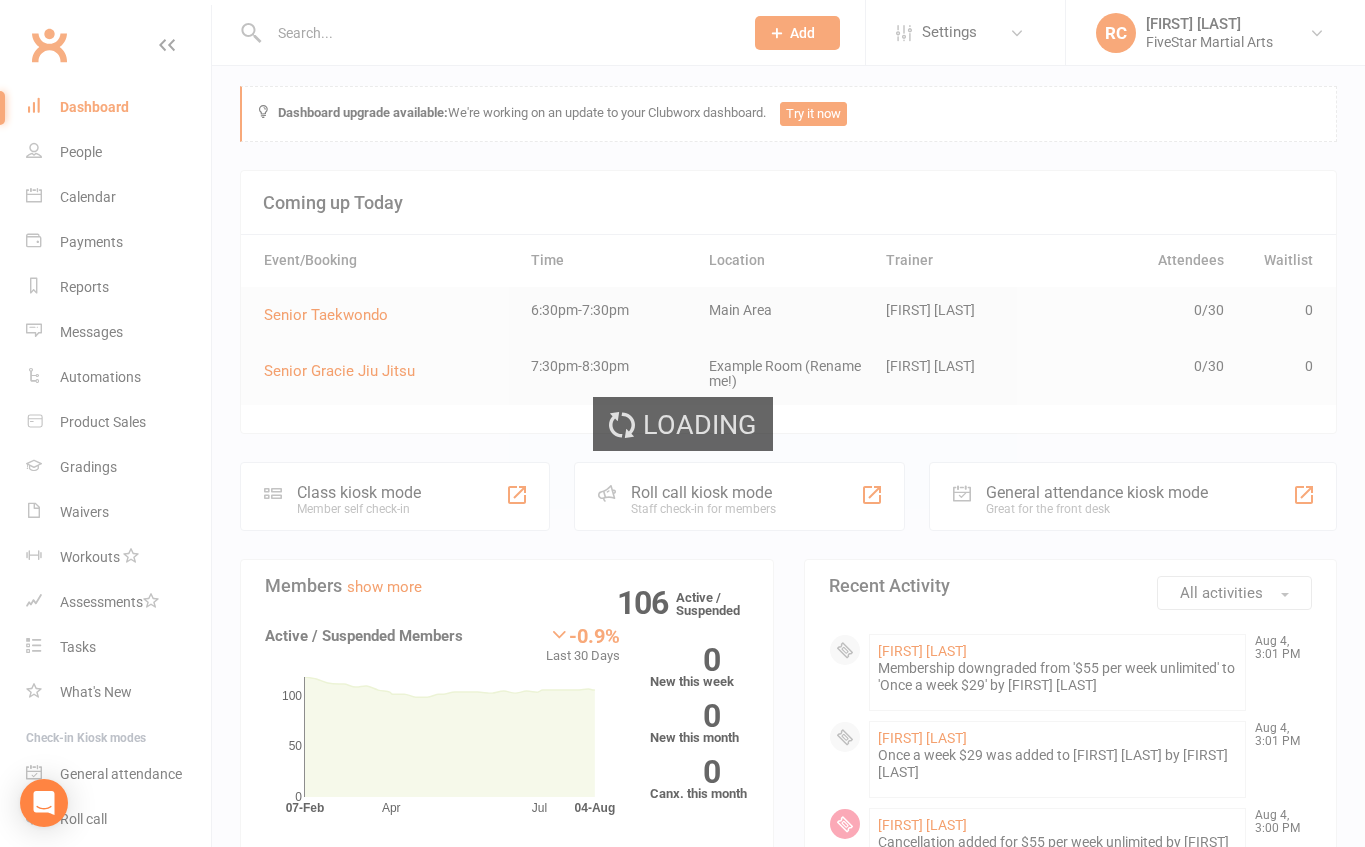 scroll, scrollTop: 0, scrollLeft: 0, axis: both 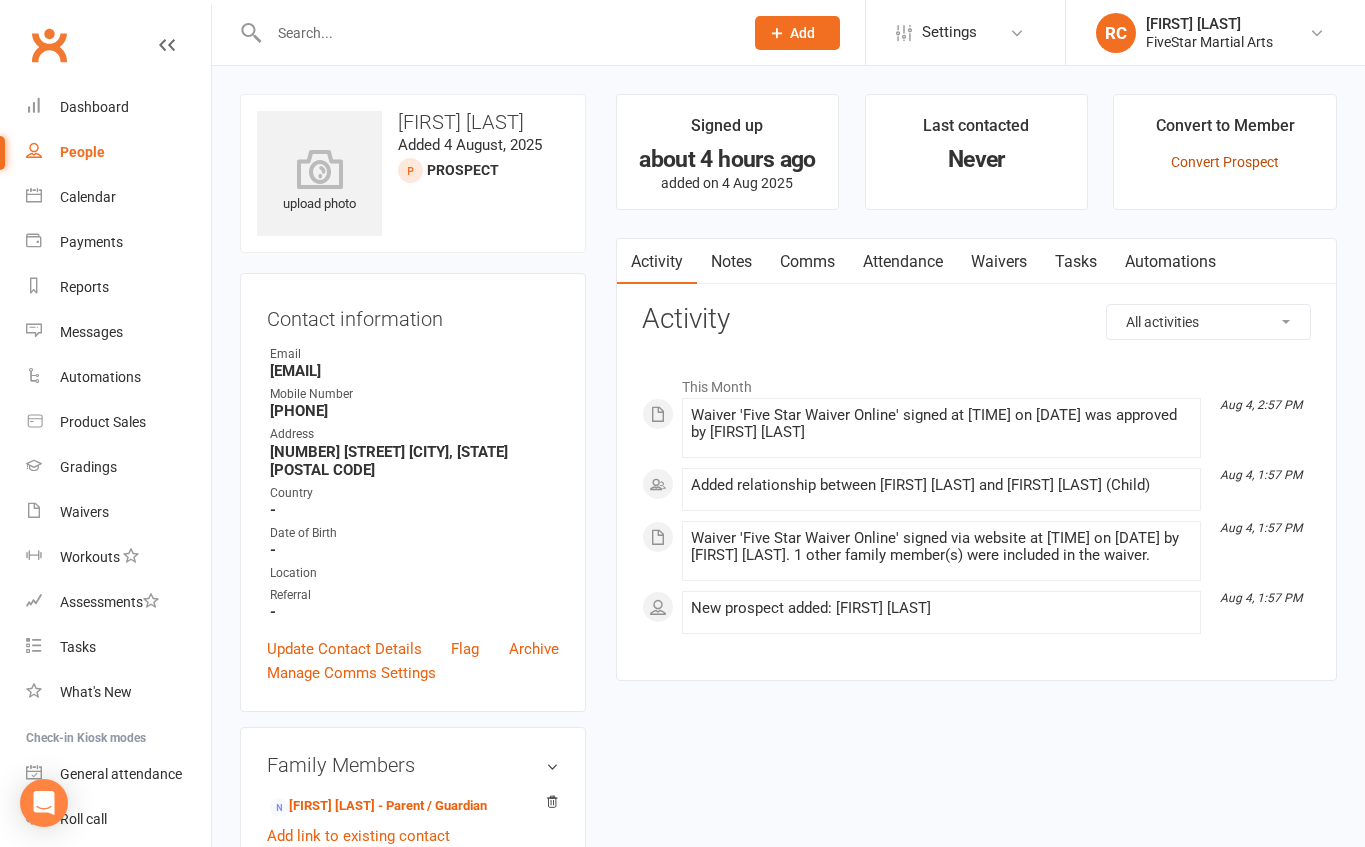 click on "Convert Prospect" at bounding box center [1225, 162] 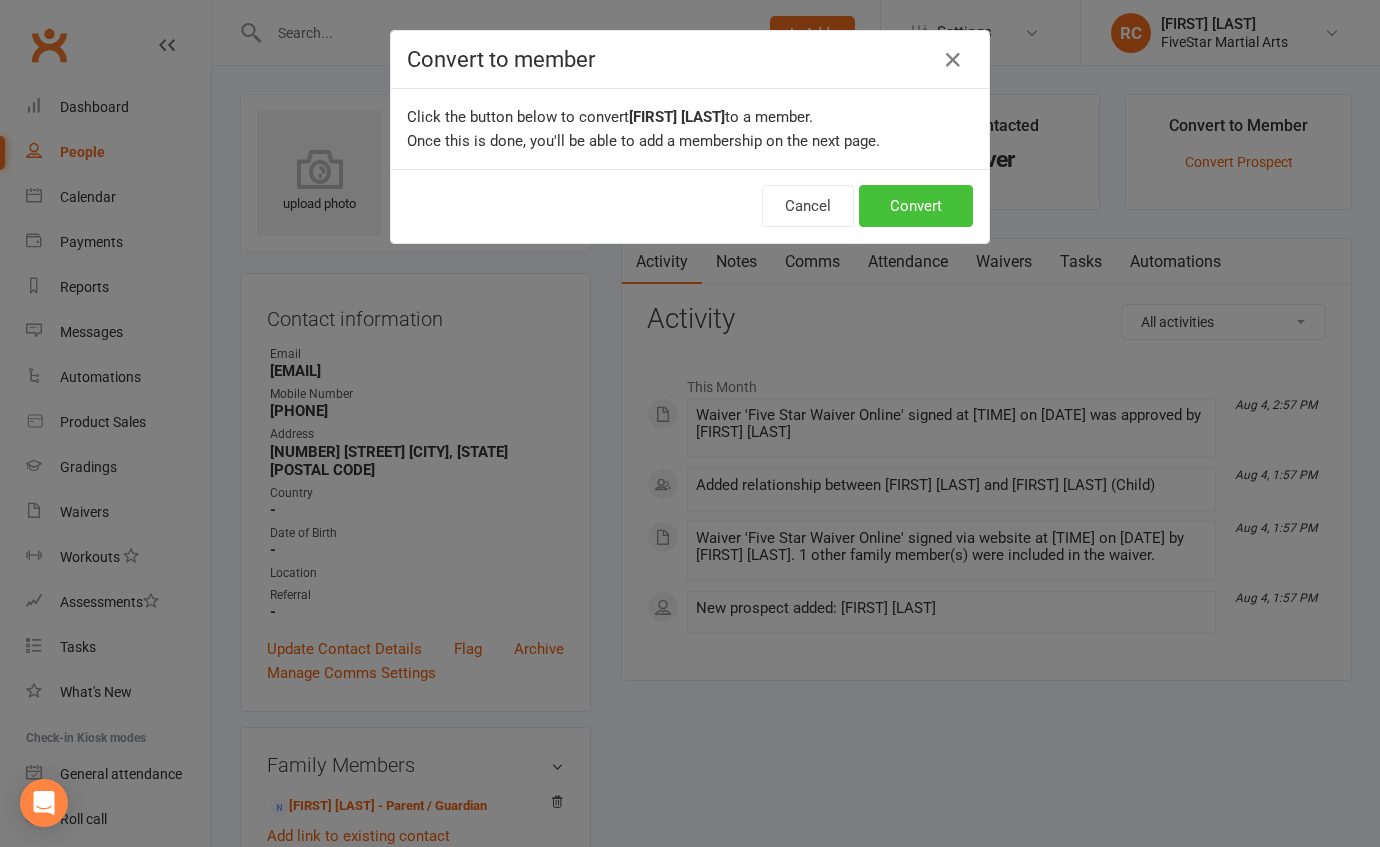 click on "Convert" at bounding box center (916, 206) 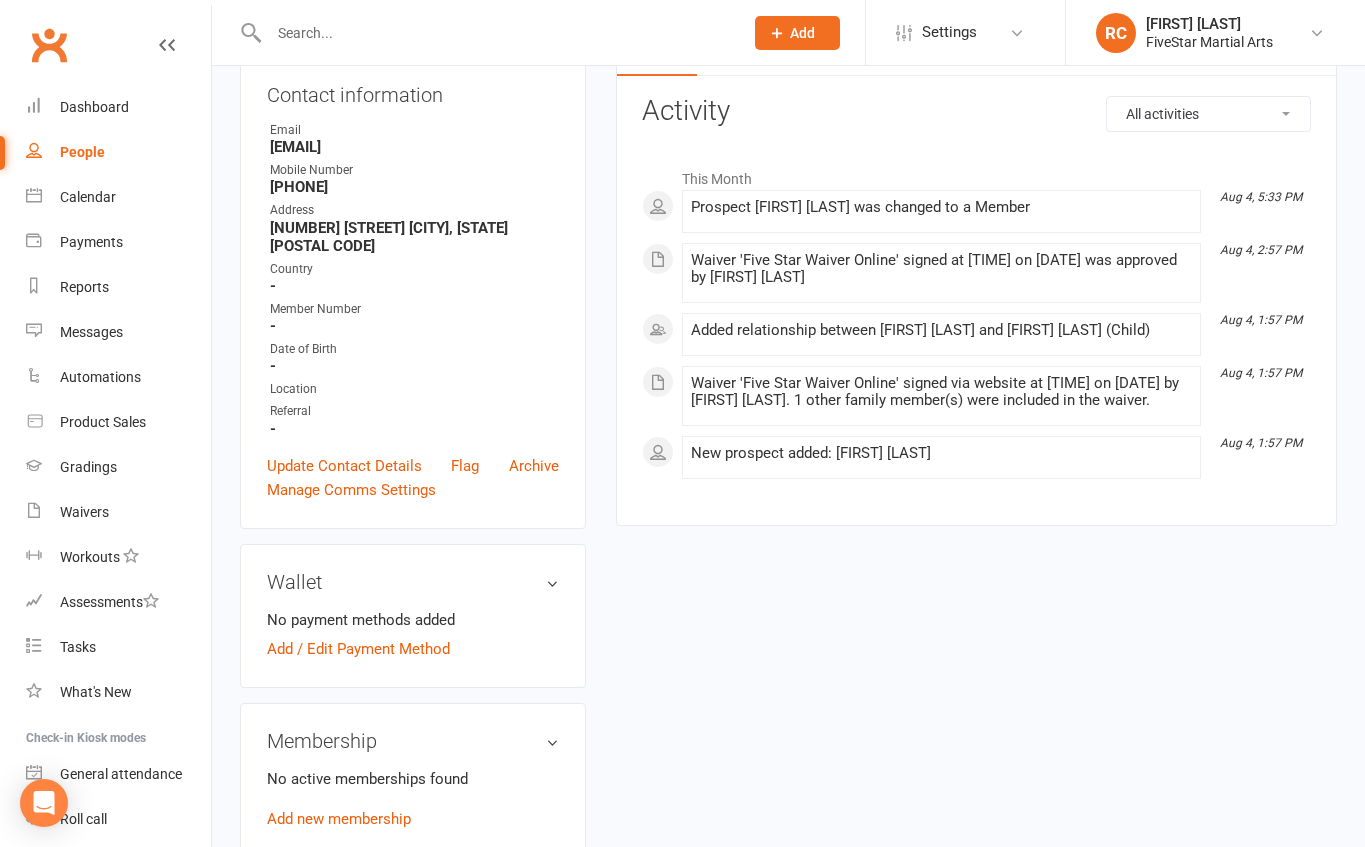scroll, scrollTop: 336, scrollLeft: 0, axis: vertical 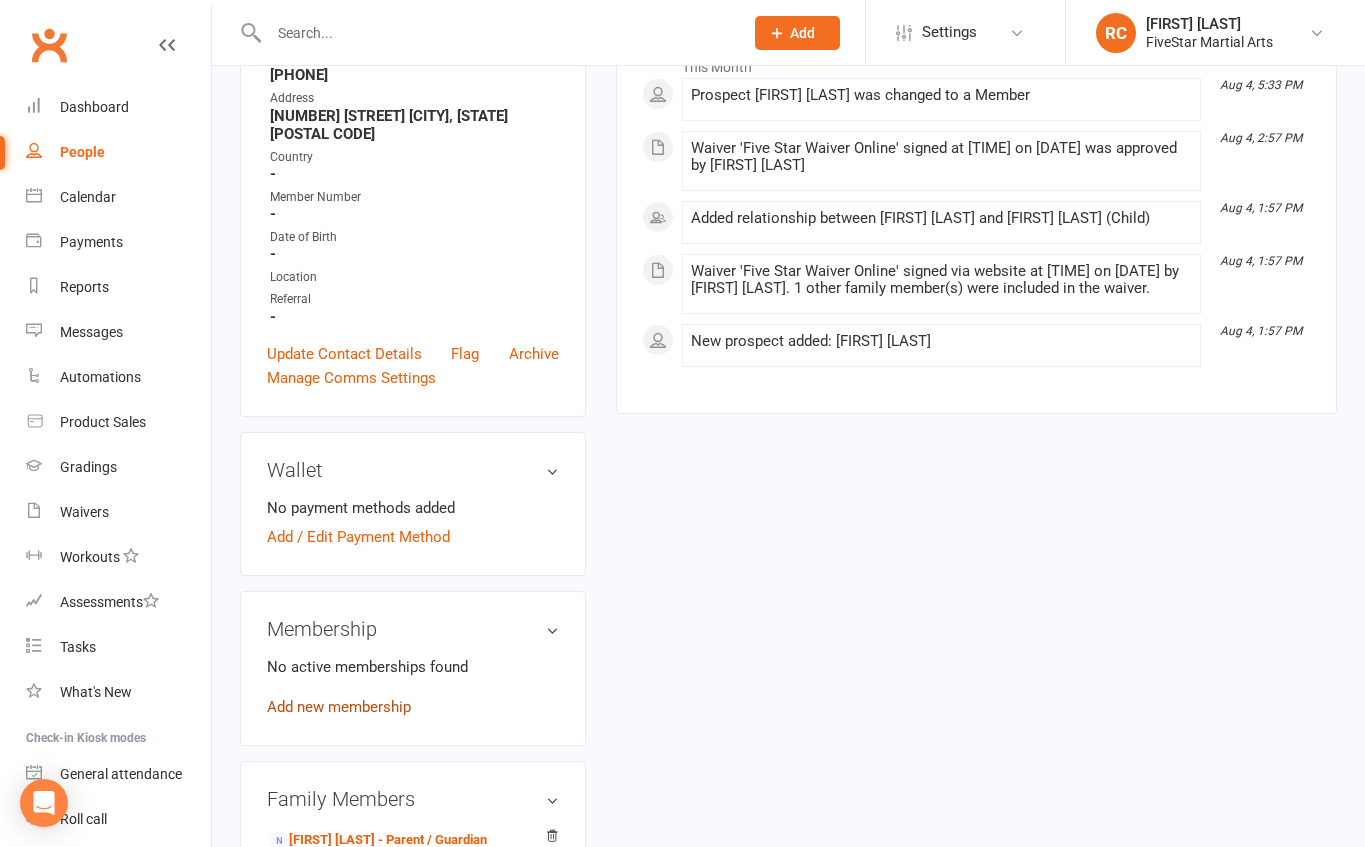 click on "Add new membership" at bounding box center [339, 707] 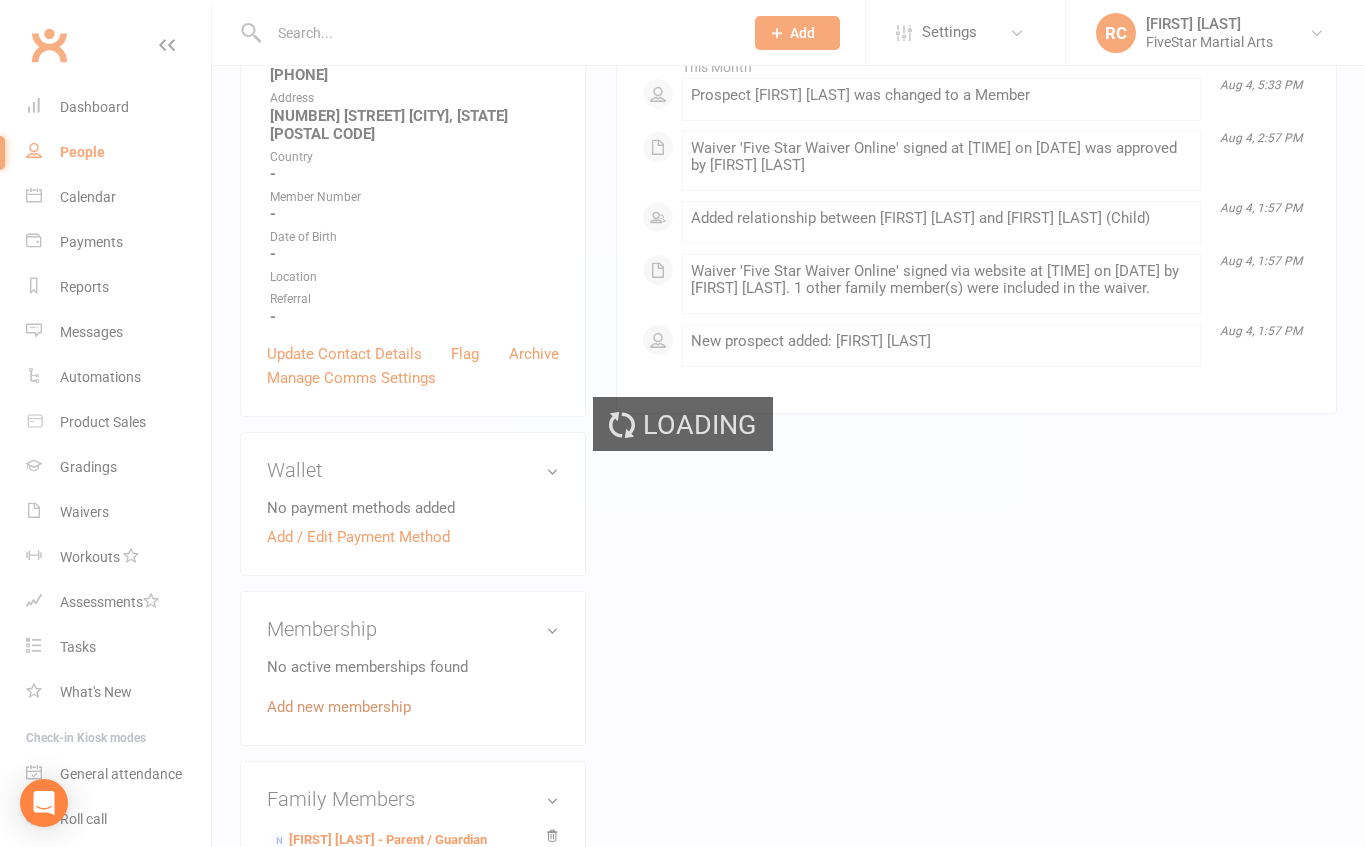 scroll, scrollTop: 0, scrollLeft: 0, axis: both 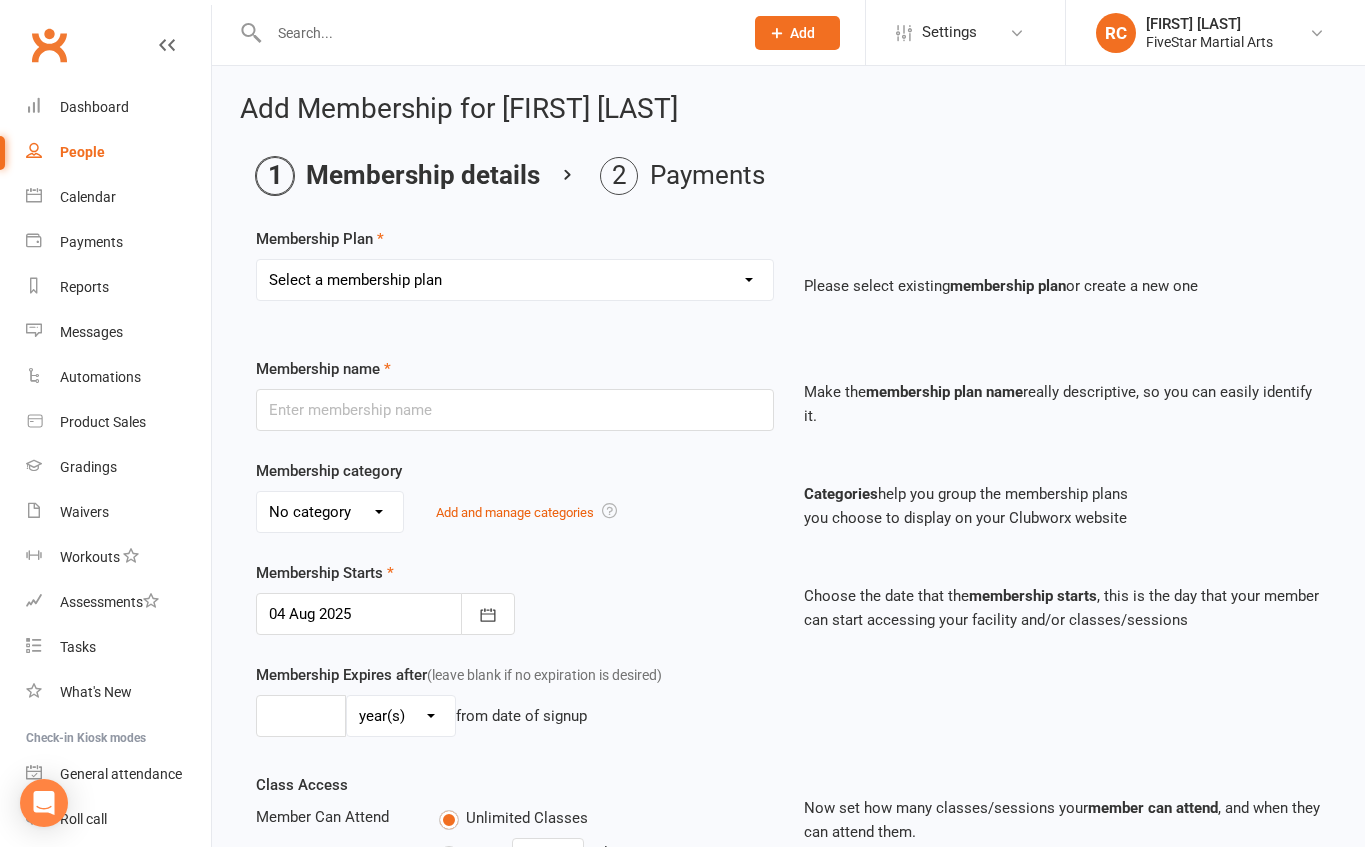 drag, startPoint x: 481, startPoint y: 278, endPoint x: 315, endPoint y: 66, distance: 269.25824 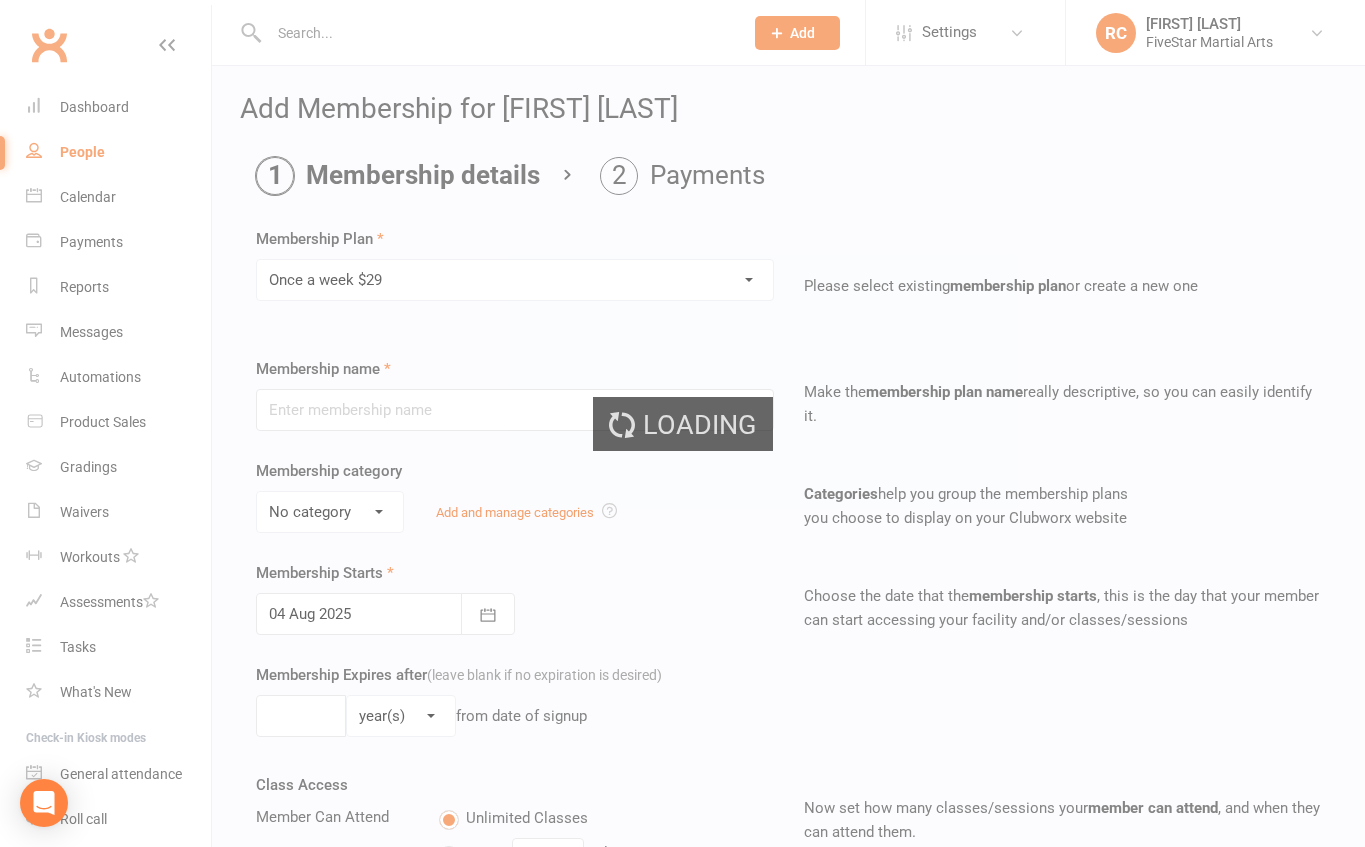 type on "Once a week $29" 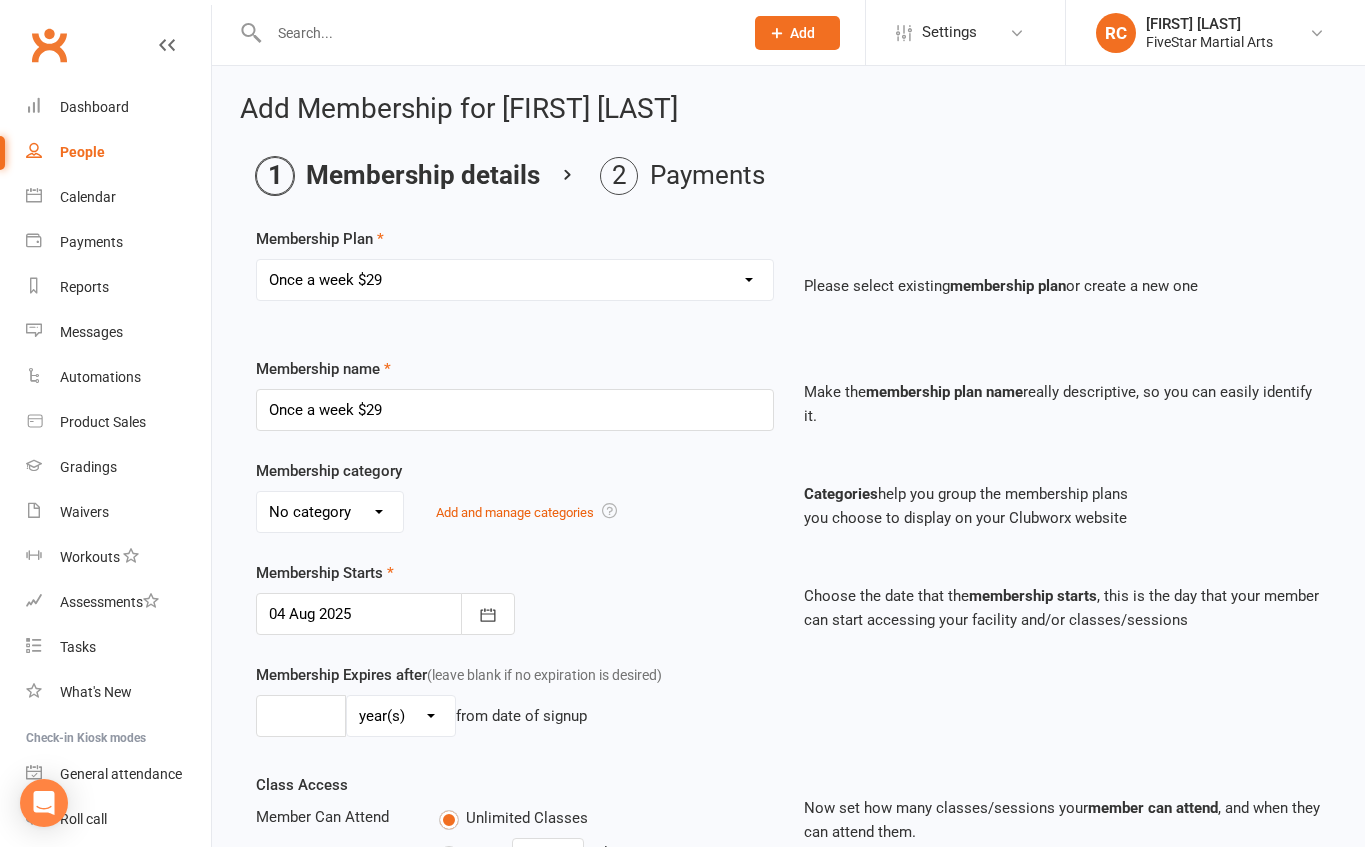 click on "Membership Plan Select a membership plan Create new Membership Plan Unlimited $39 weekly Unlimited $29 weekly Unlimited $78 fortnightly Unlimited family discount $19.50 weekly Unlimited Family Discount $0 (4th more person free) Once a week $23.50 Ten visit Card $47 adult member Child $47 week Once a week $25 Unlimited family discount $23.50 weekly $55 per week unlimited Once a week $29 3rd person $27.50 Please select existing  membership plan  or create a new one Membership name Once a week $29 Make the  membership plan name  really descriptive, so you can easily identify it. Membership category No category Gracie Jiu Jitsu MMA Multiple Styles Ninja Kids Taekwondo Add and manage categories   Categories  help you group the membership plans you choose to display on your Clubworx website Membership Starts [DATE]
August 2025
Sun Mon Tue Wed Thu Fri Sat
31
27
28
29 30 31" at bounding box center [788, 703] 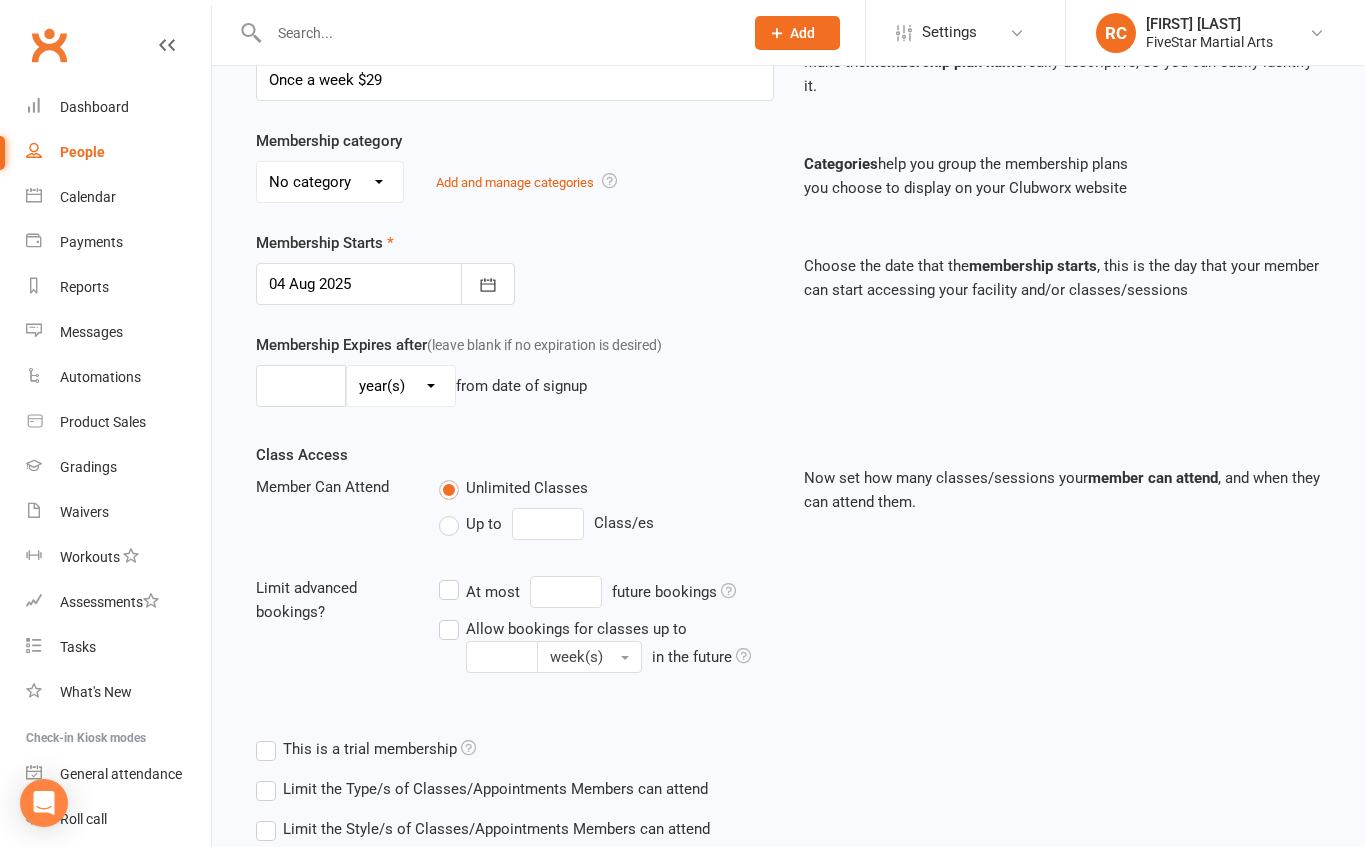 scroll, scrollTop: 479, scrollLeft: 0, axis: vertical 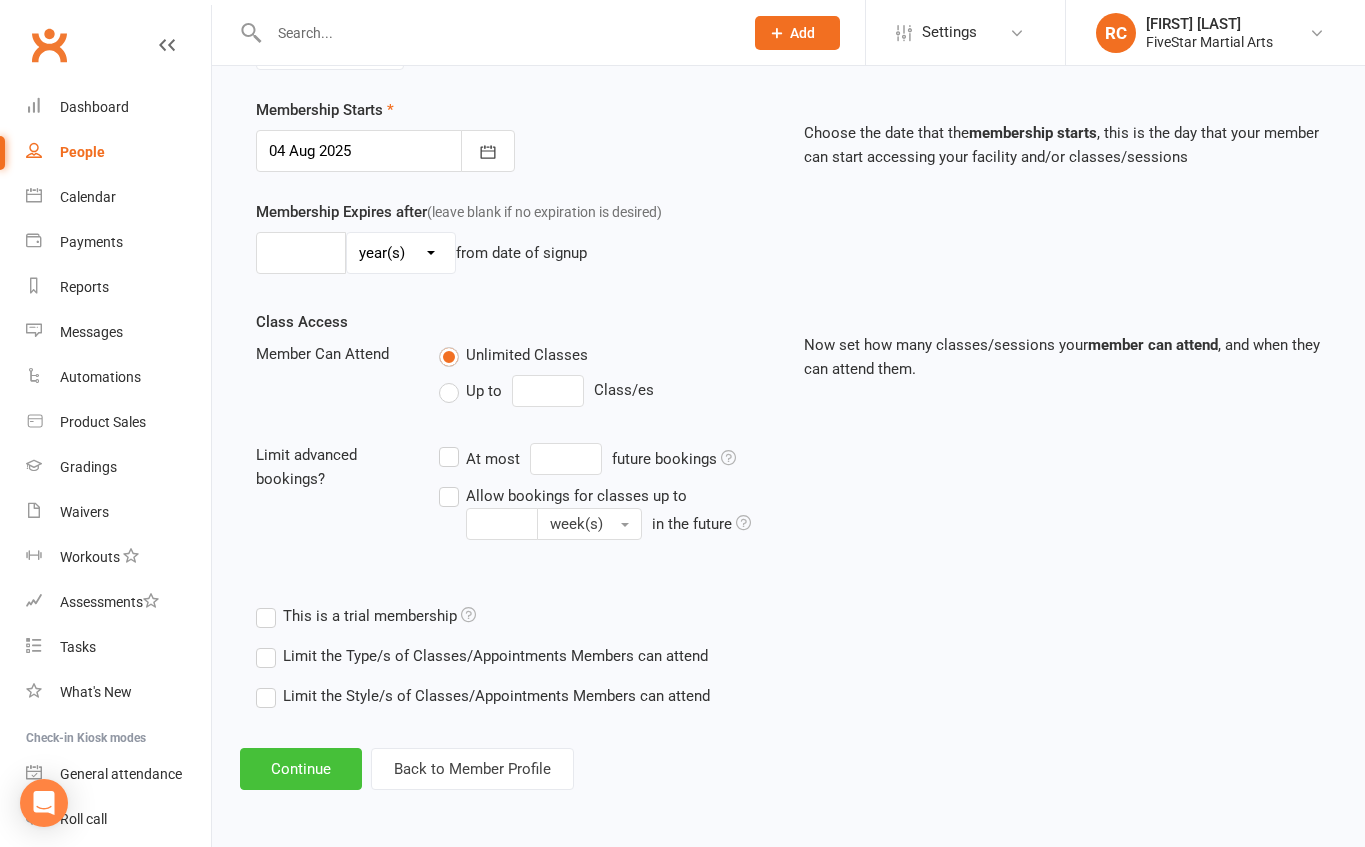 click on "Continue" at bounding box center [301, 769] 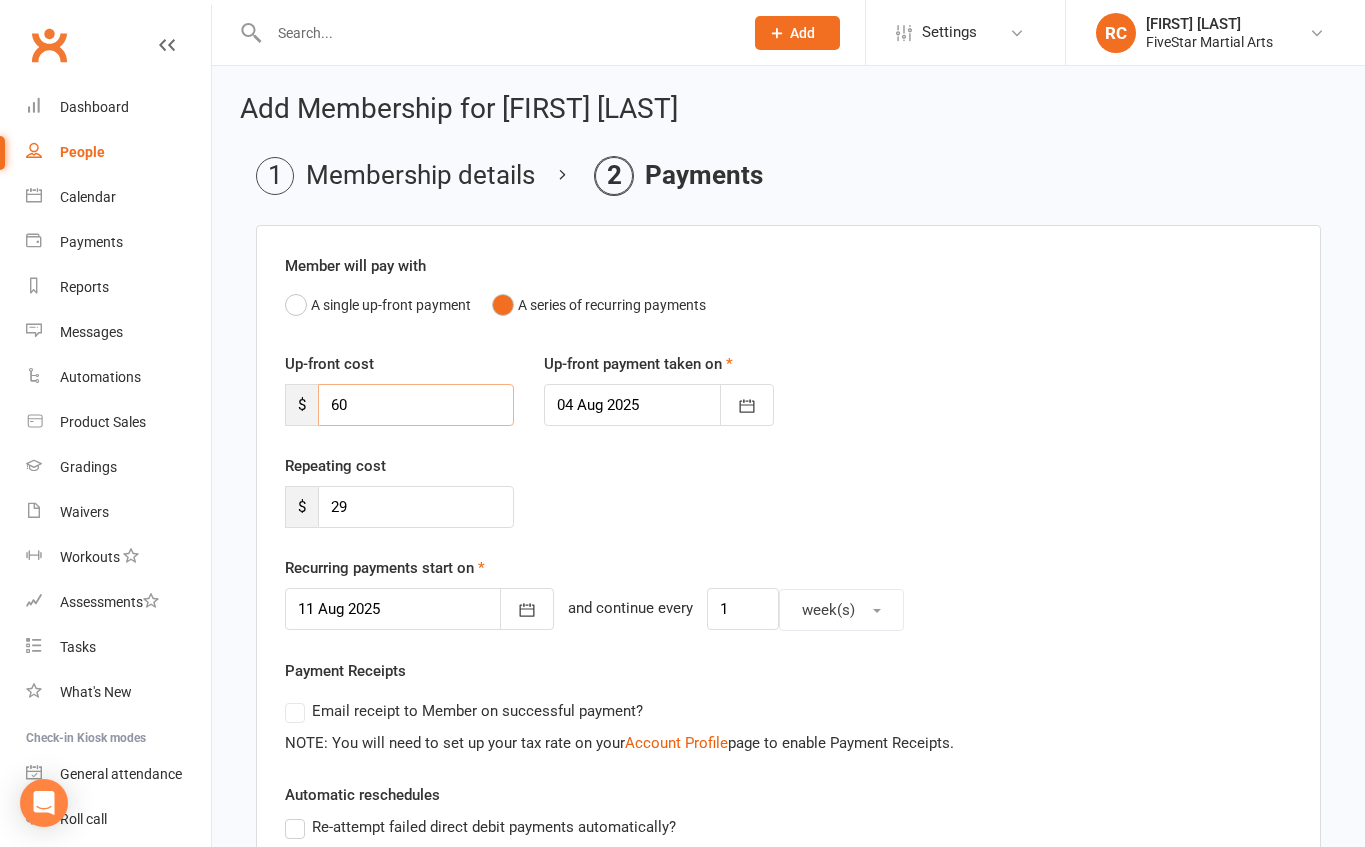 click on "60" at bounding box center (416, 405) 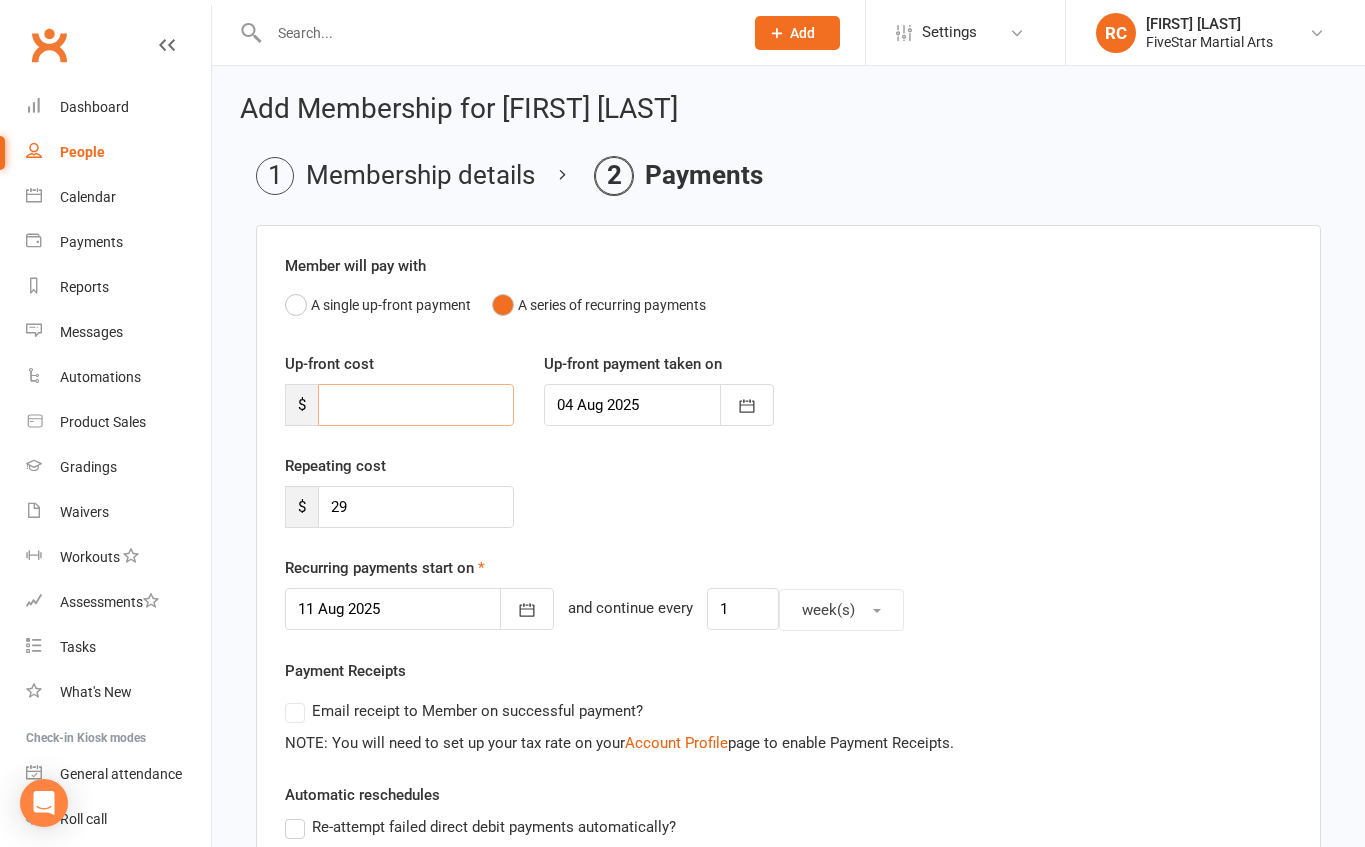 scroll, scrollTop: 431, scrollLeft: 0, axis: vertical 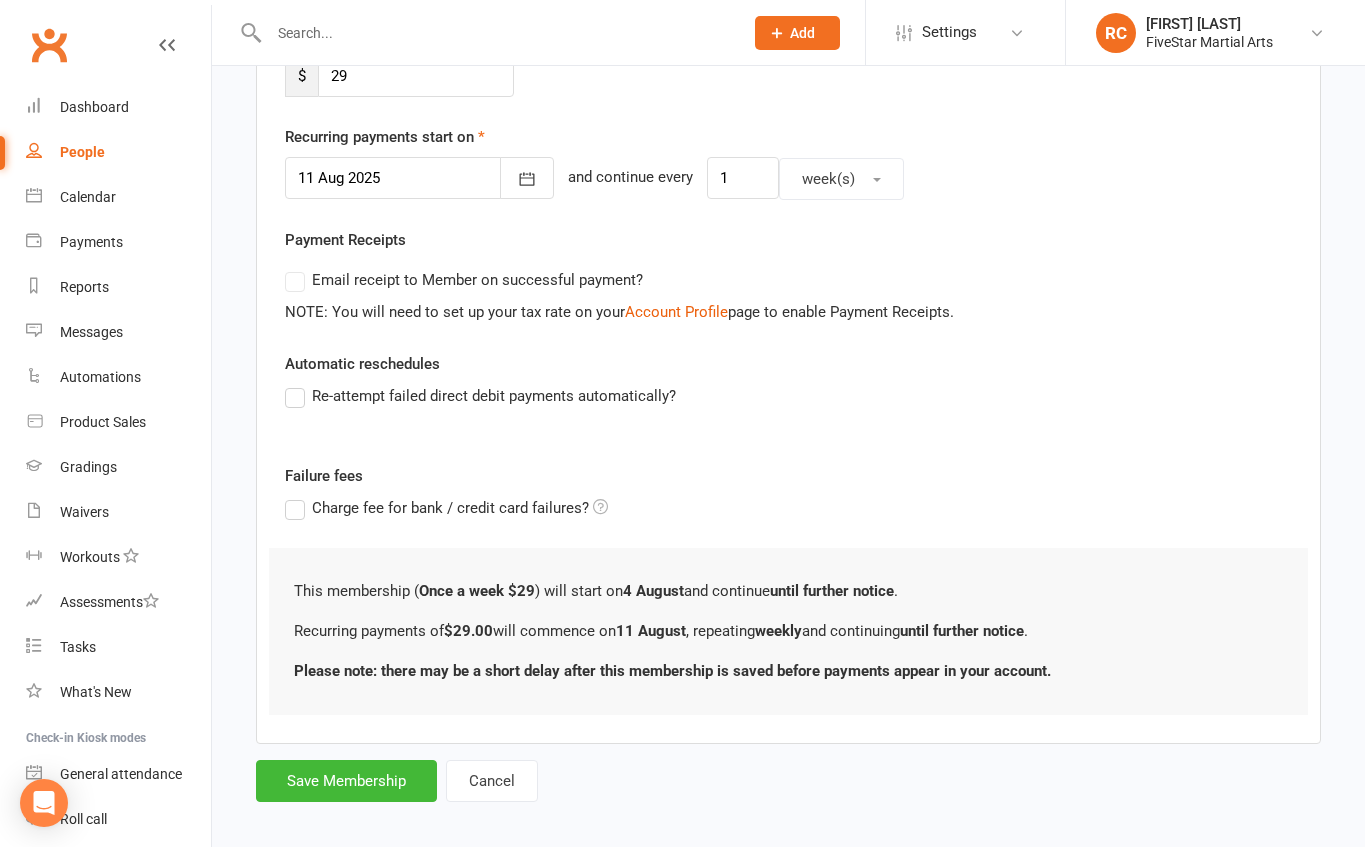 click on "Re-attempt failed direct debit payments automatically?" at bounding box center (480, 396) 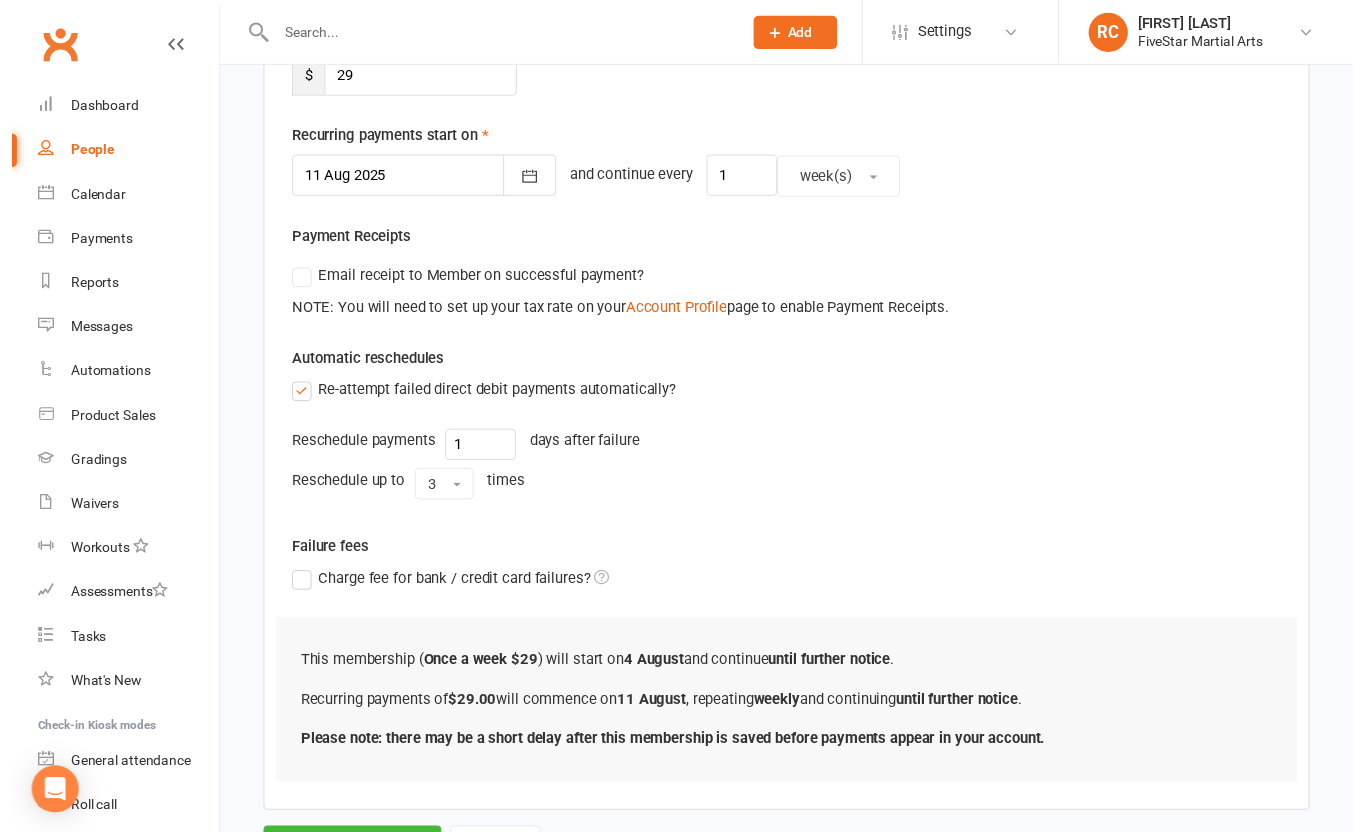 scroll, scrollTop: 543, scrollLeft: 0, axis: vertical 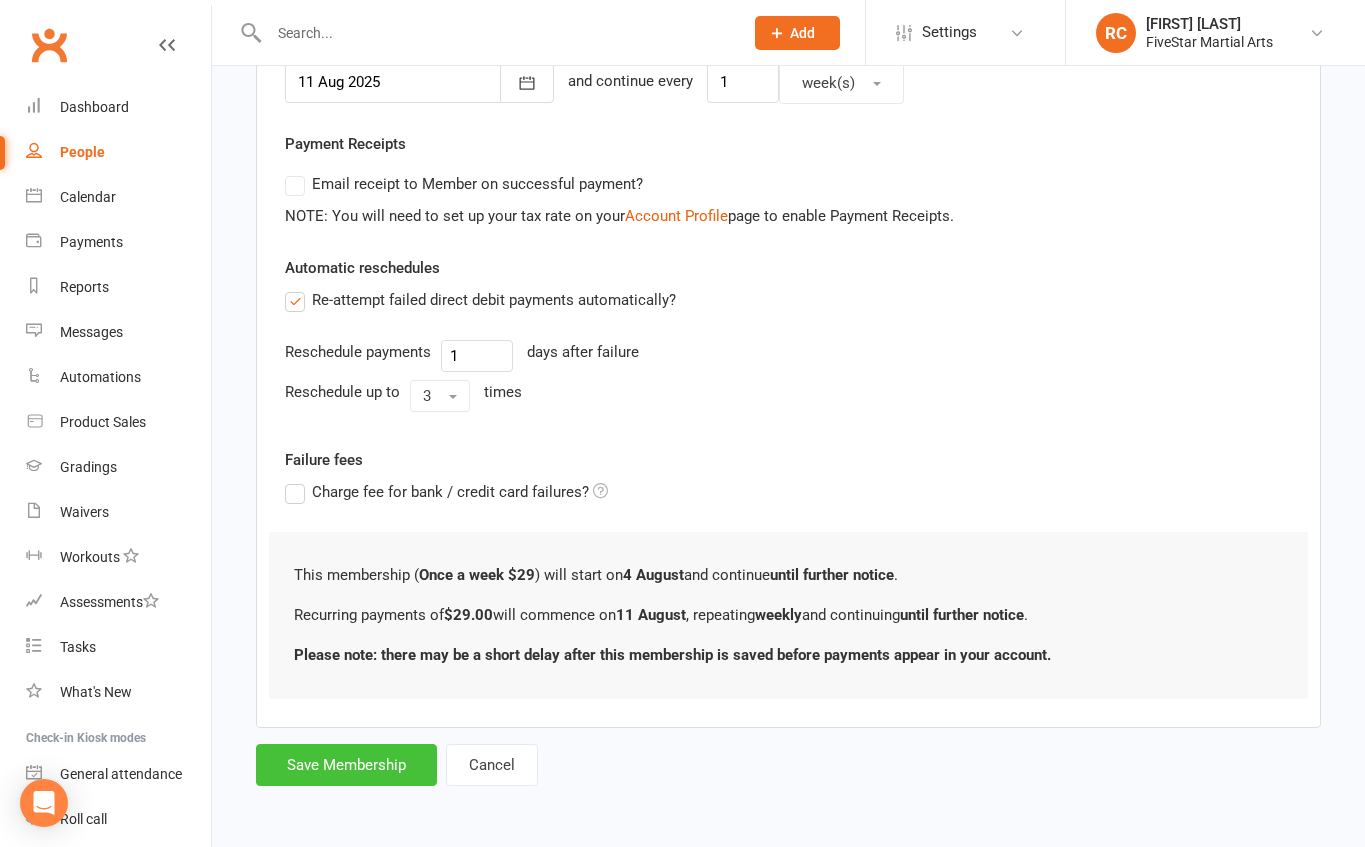 click on "Save Membership" at bounding box center (346, 765) 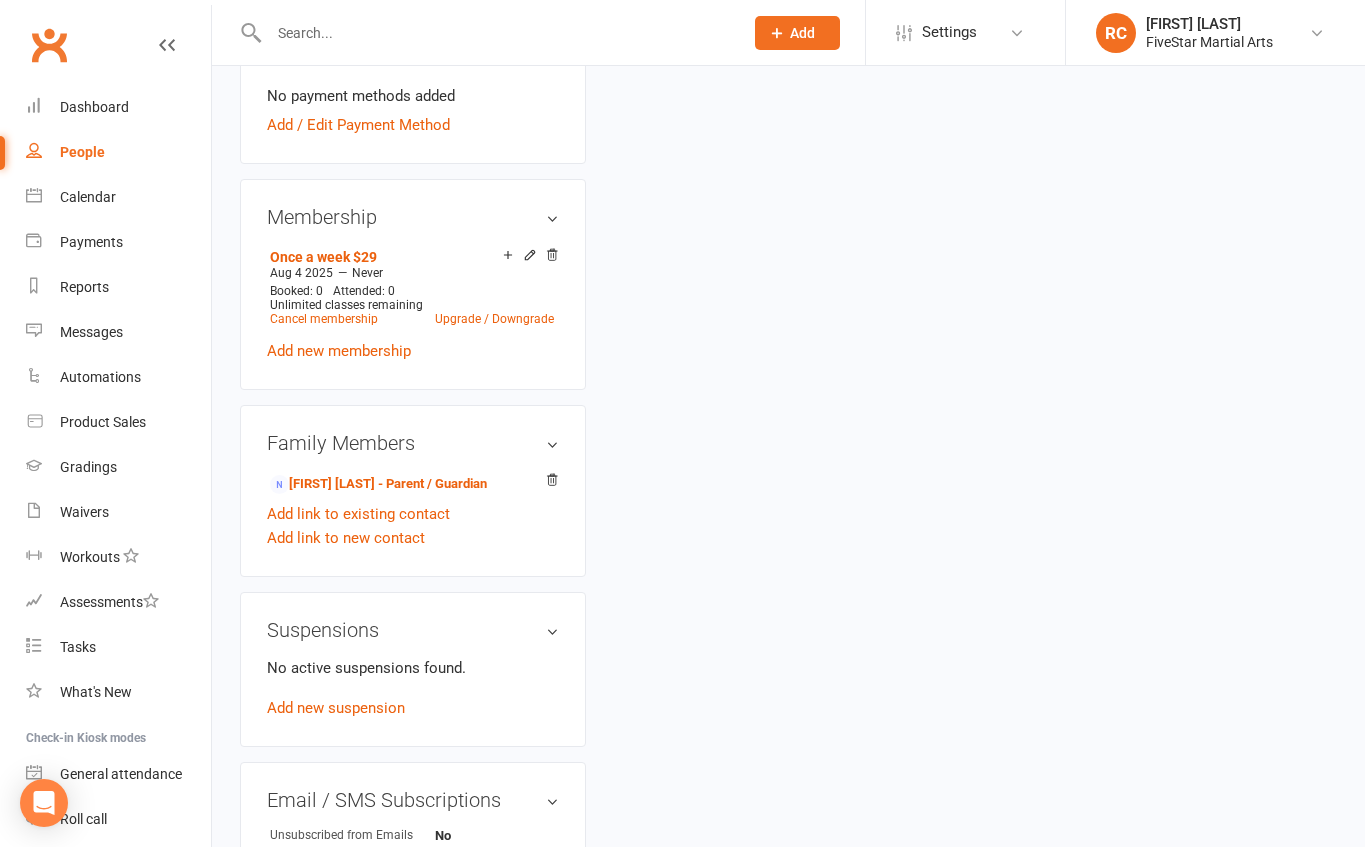 scroll, scrollTop: 1225, scrollLeft: 0, axis: vertical 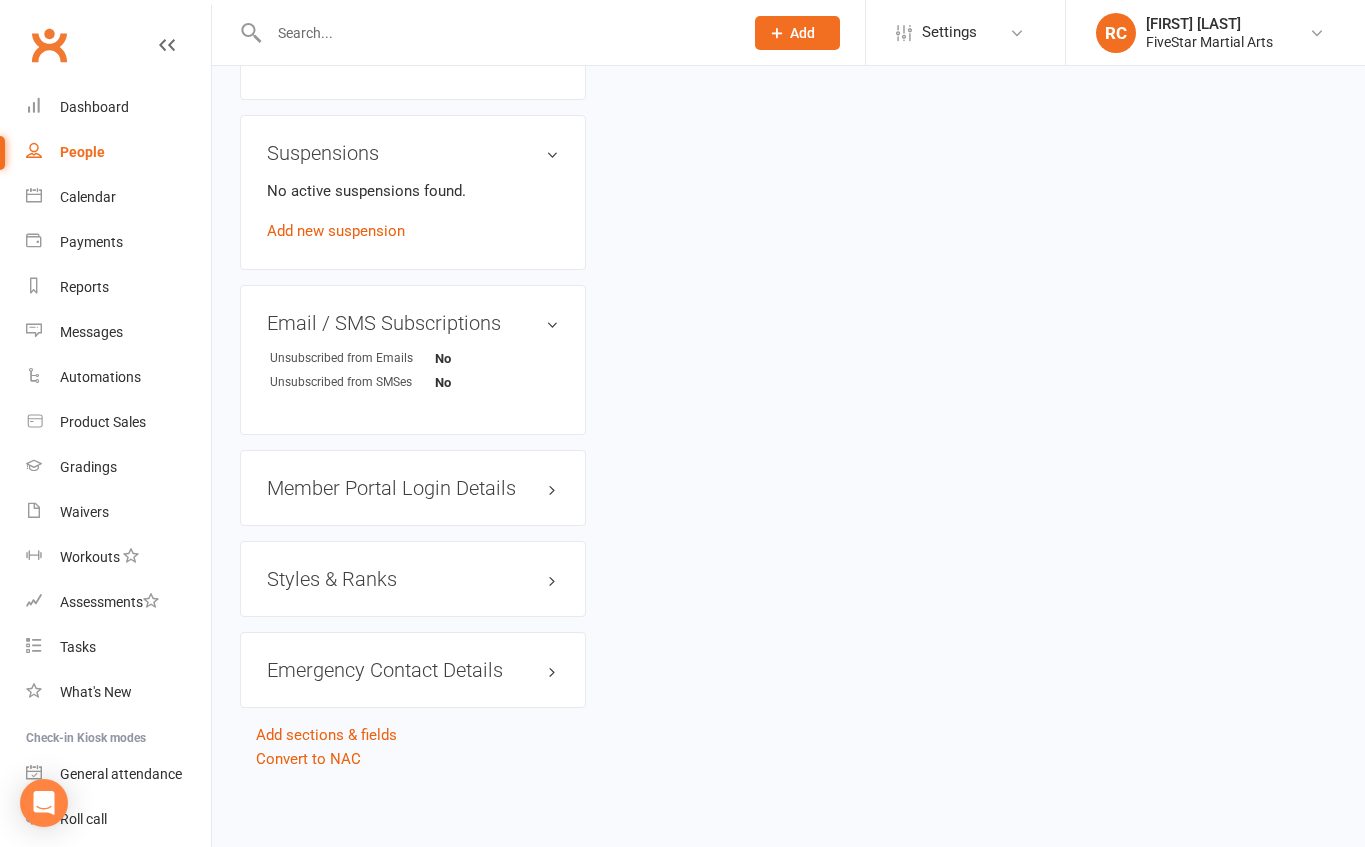 click on "Styles & Ranks" at bounding box center (413, 579) 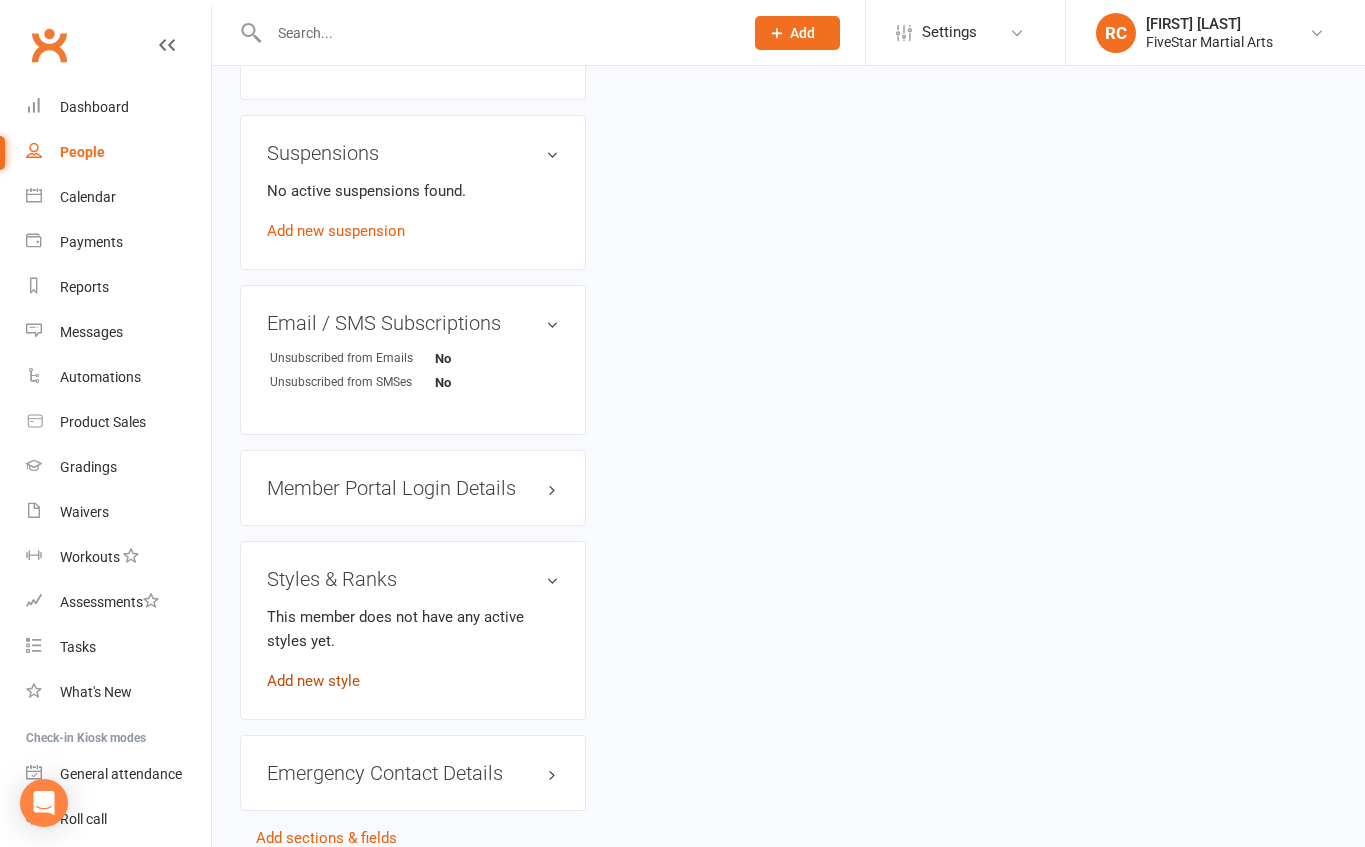 click on "Add new style" at bounding box center [313, 681] 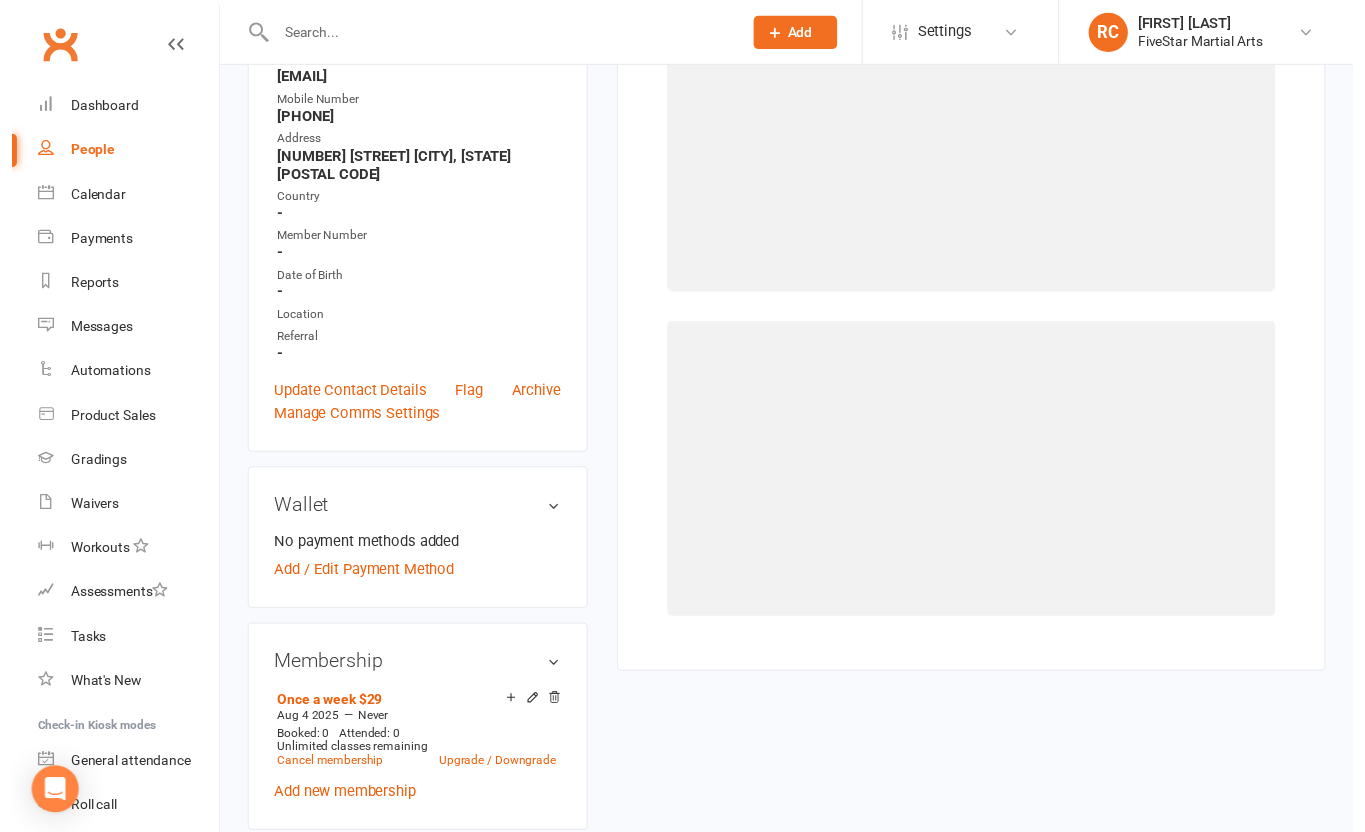 scroll, scrollTop: 153, scrollLeft: 0, axis: vertical 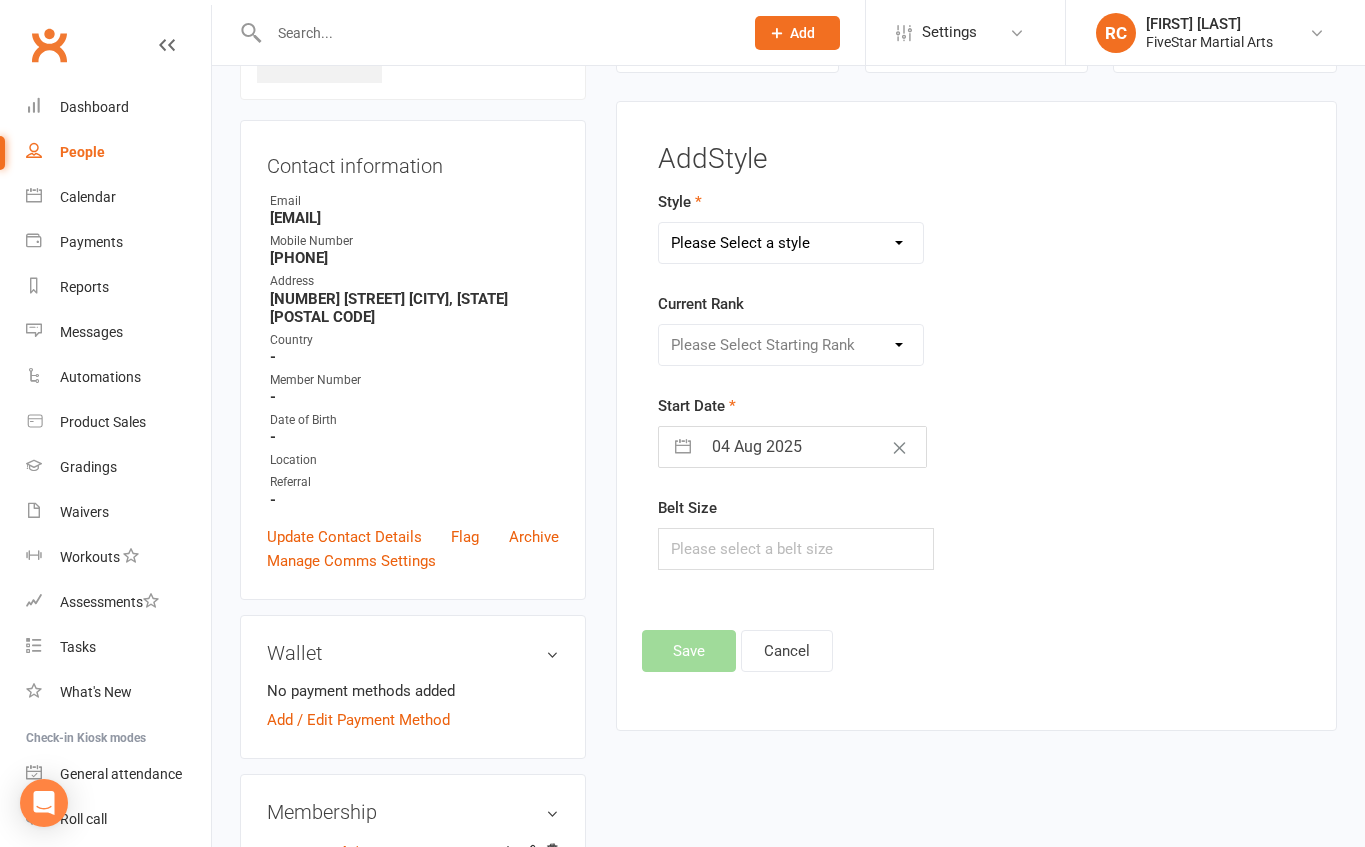select on "1575" 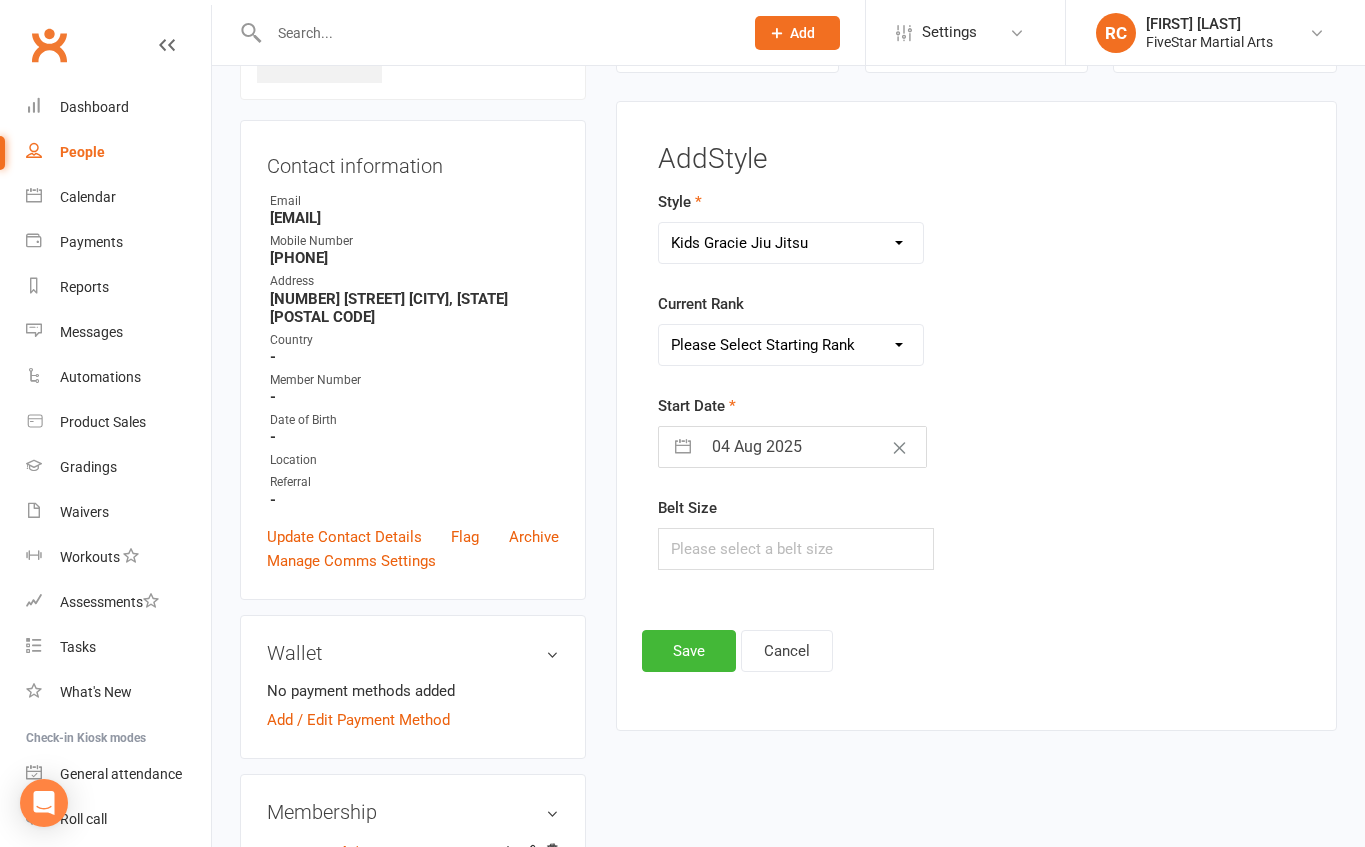 drag, startPoint x: 859, startPoint y: 349, endPoint x: 336, endPoint y: 49, distance: 602.93365 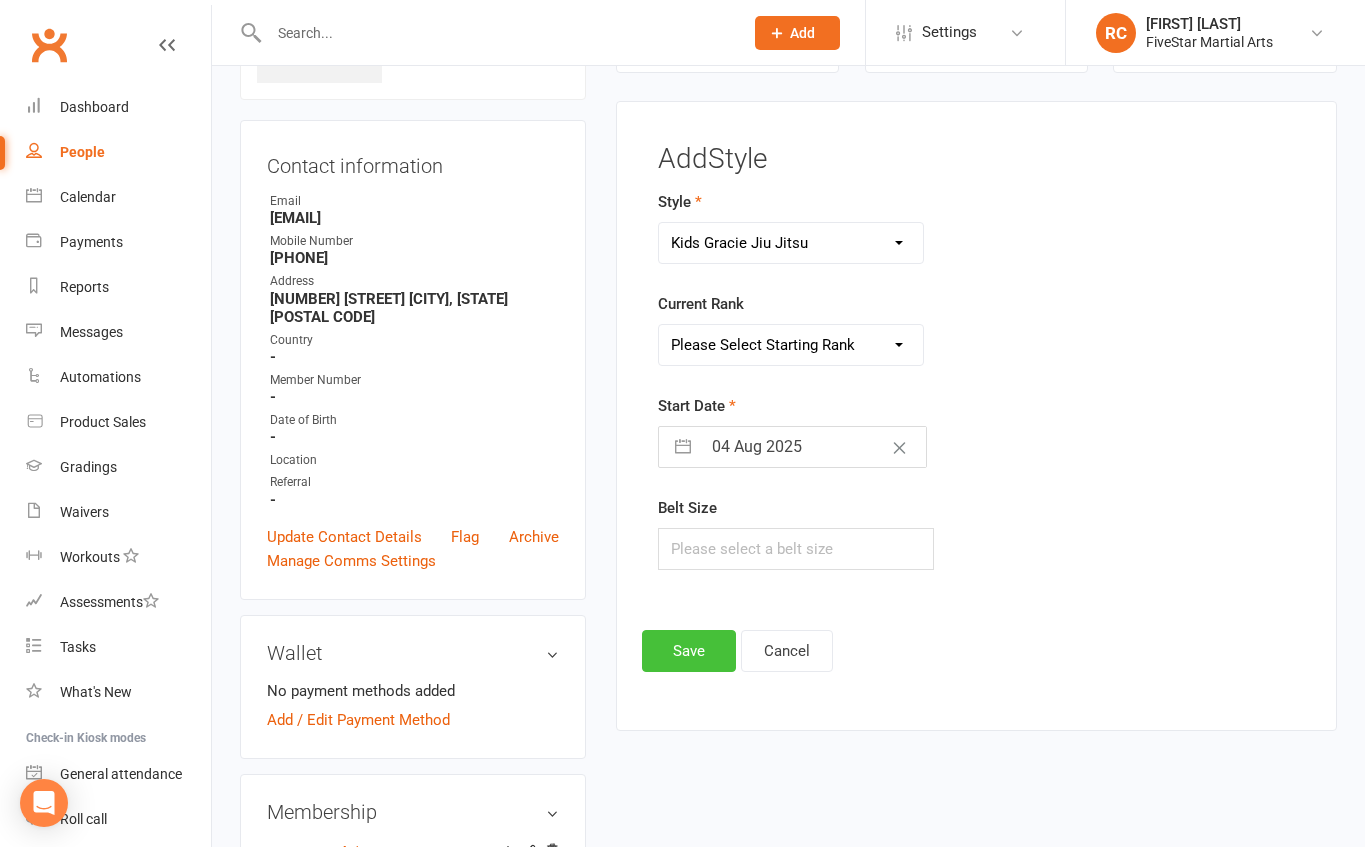 click on "Save" at bounding box center (689, 651) 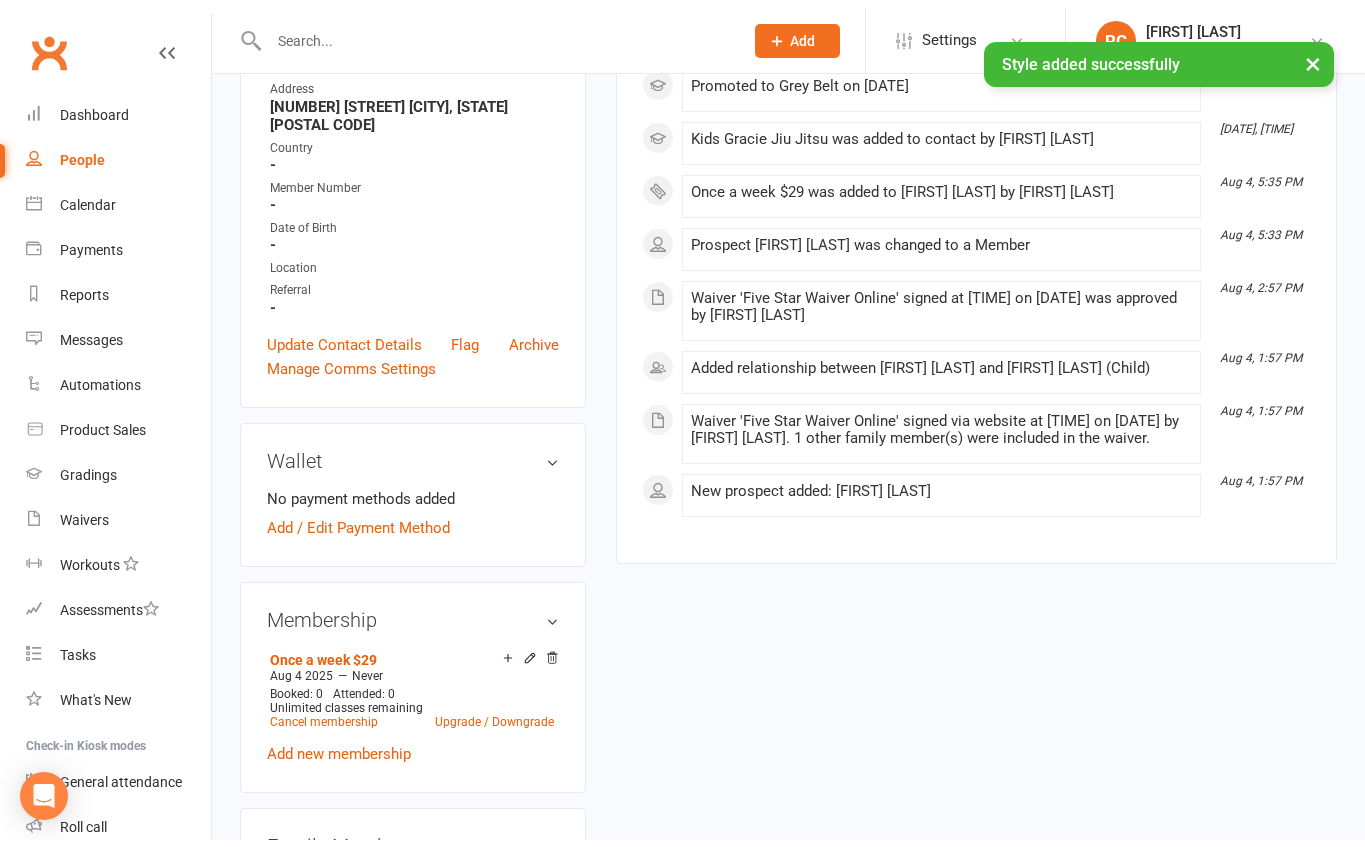 scroll, scrollTop: 508, scrollLeft: 0, axis: vertical 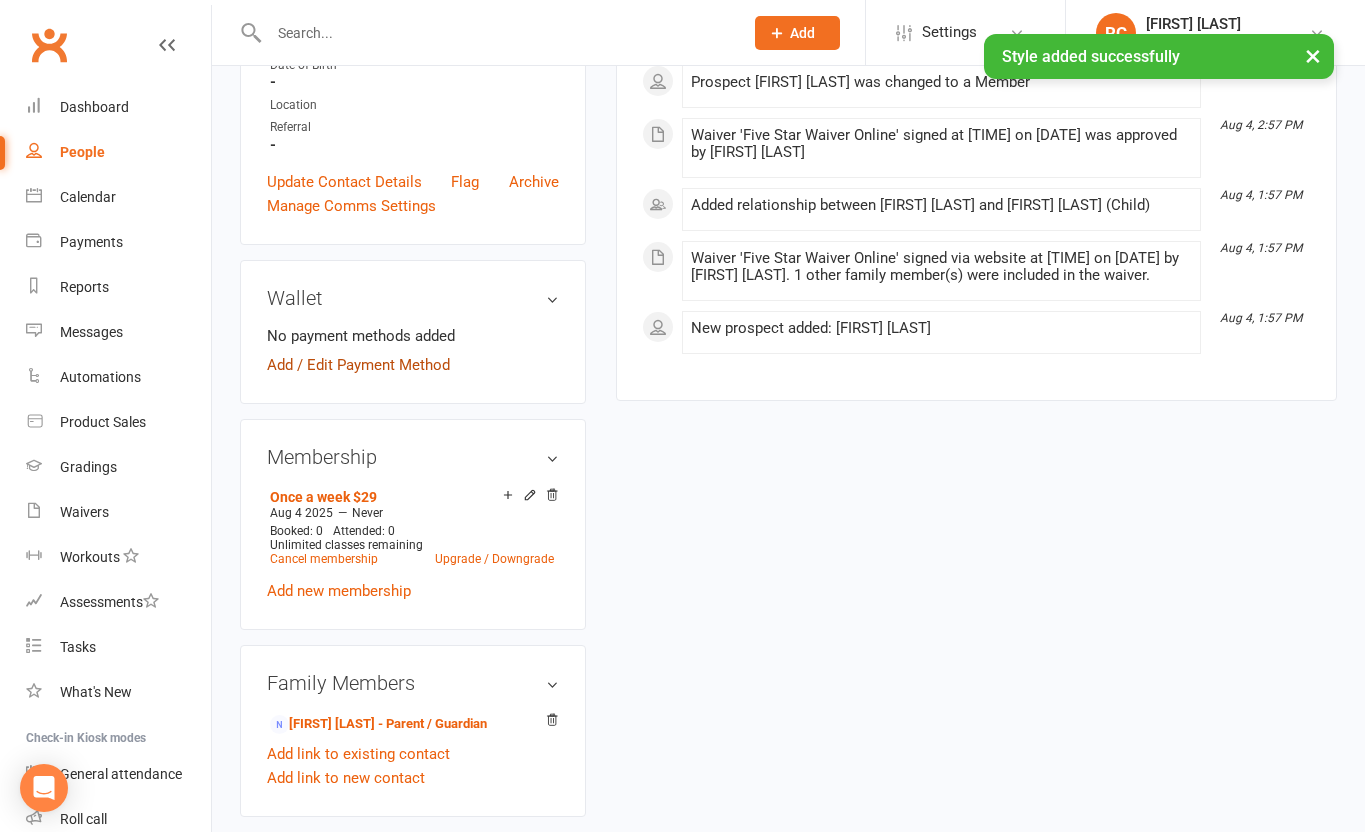 click on "Add / Edit Payment Method" at bounding box center [358, 365] 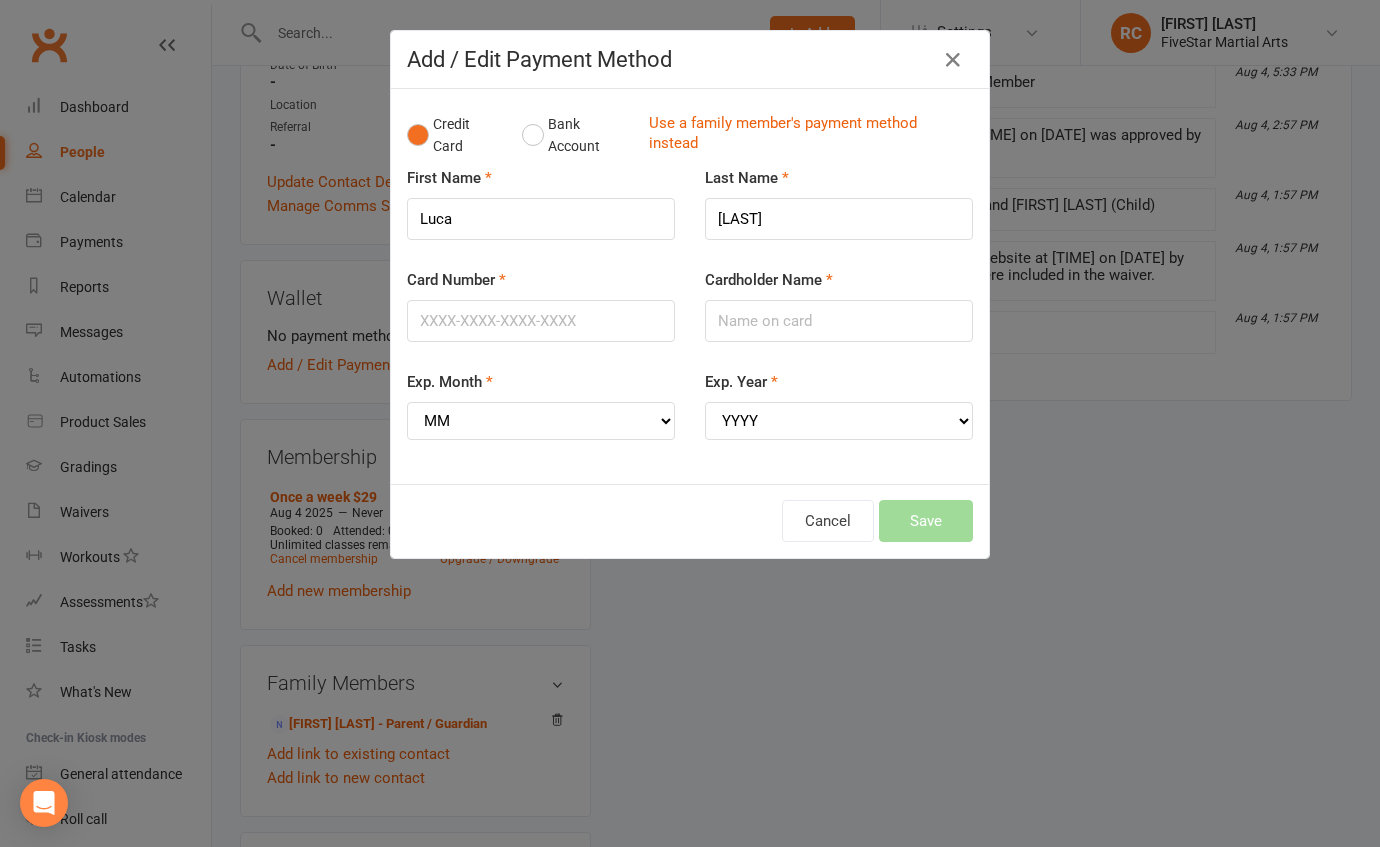 click on "First Name [FIRST]" at bounding box center [541, 217] 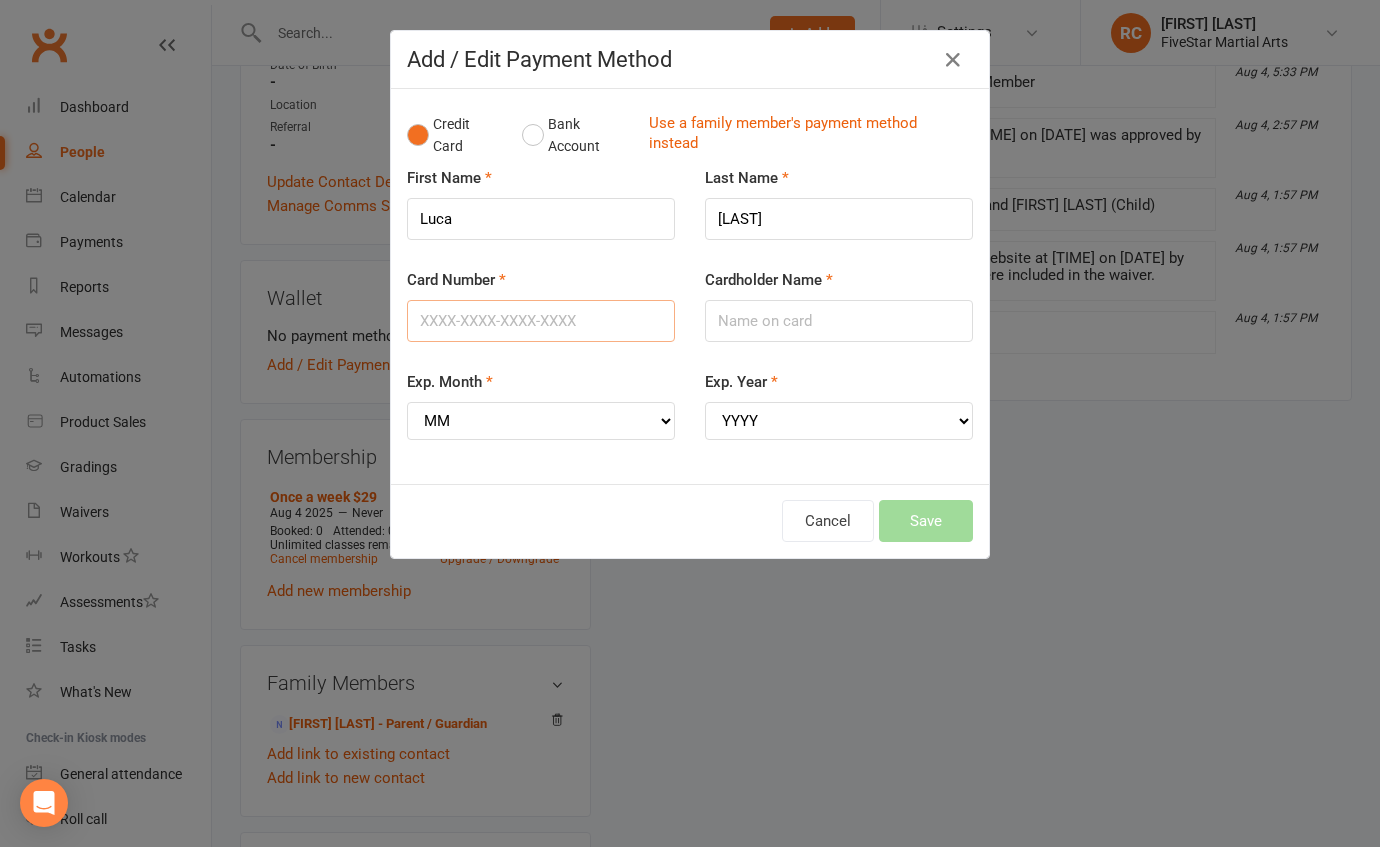 click on "Card Number" at bounding box center [541, 321] 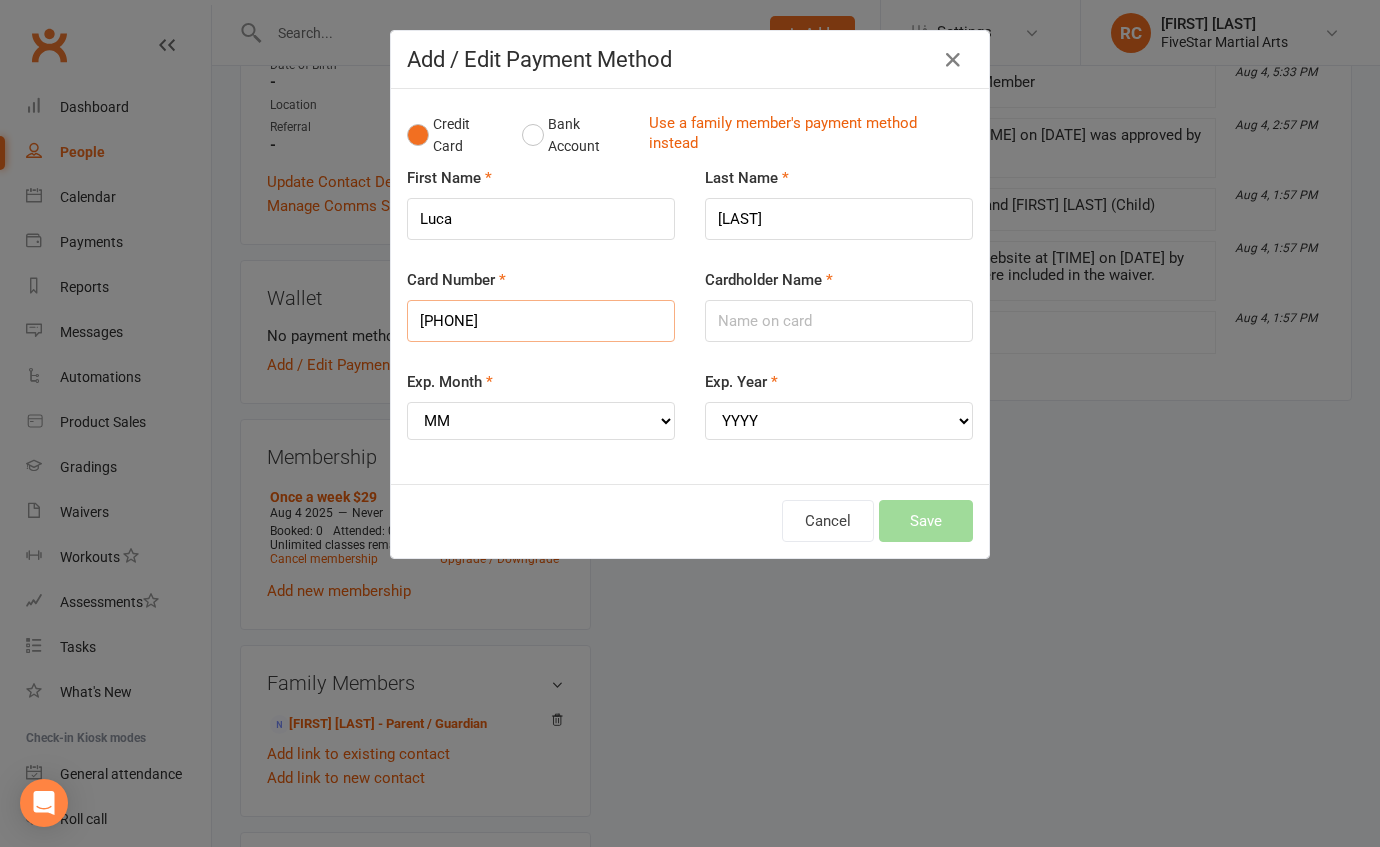 type on "[PHONE]" 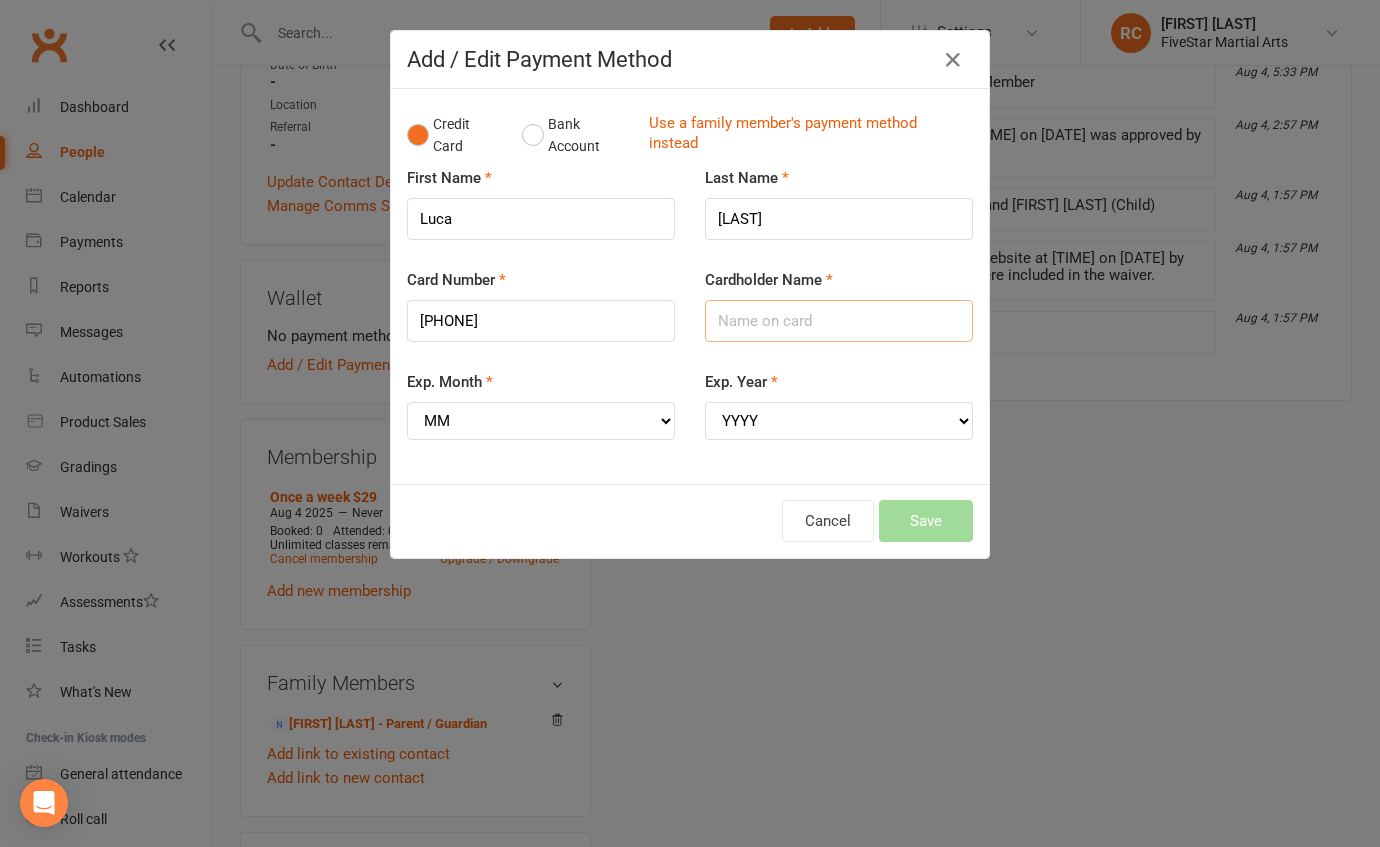 click on "Cardholder Name" at bounding box center [839, 321] 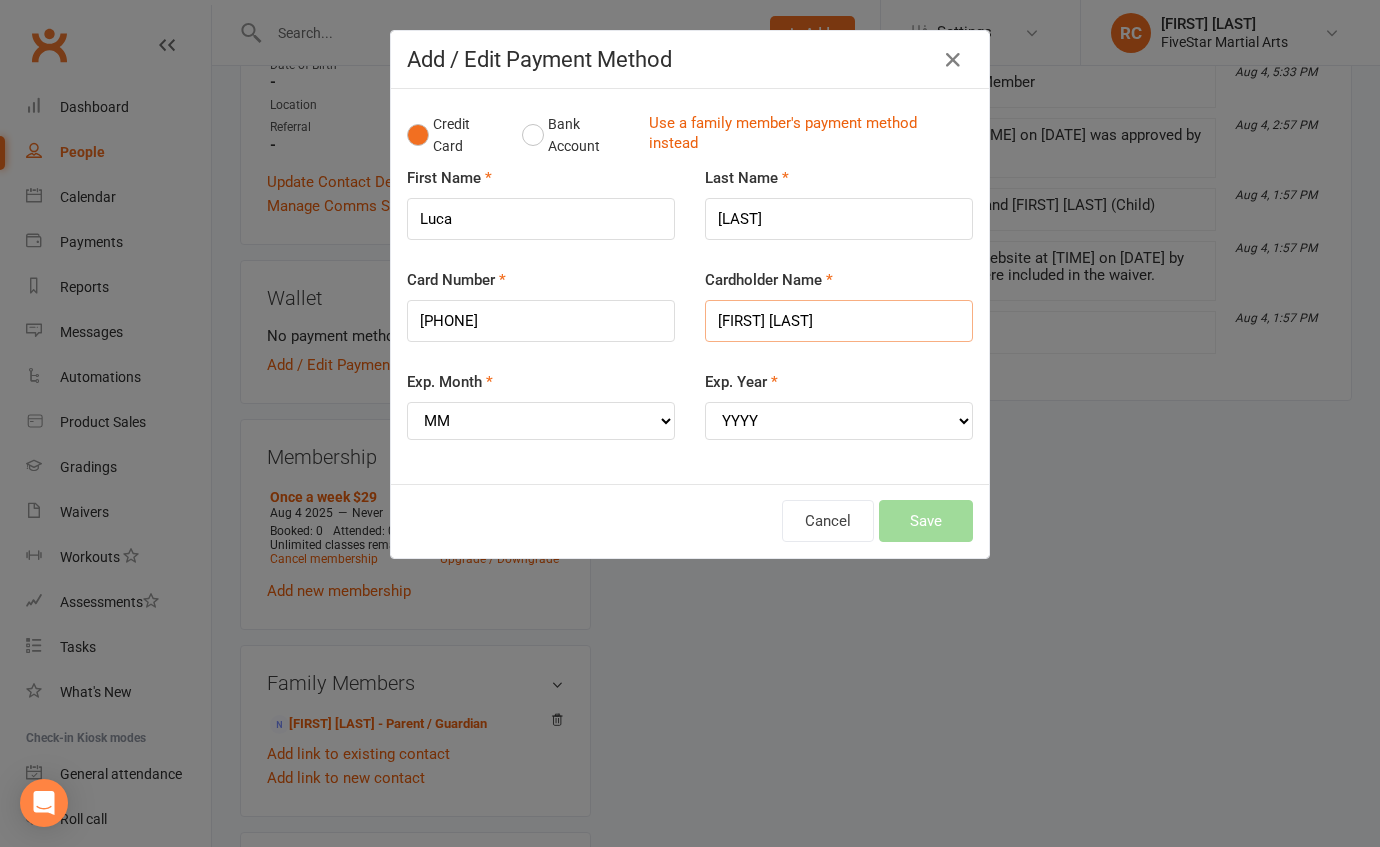 type on "[FIRST] [LAST]" 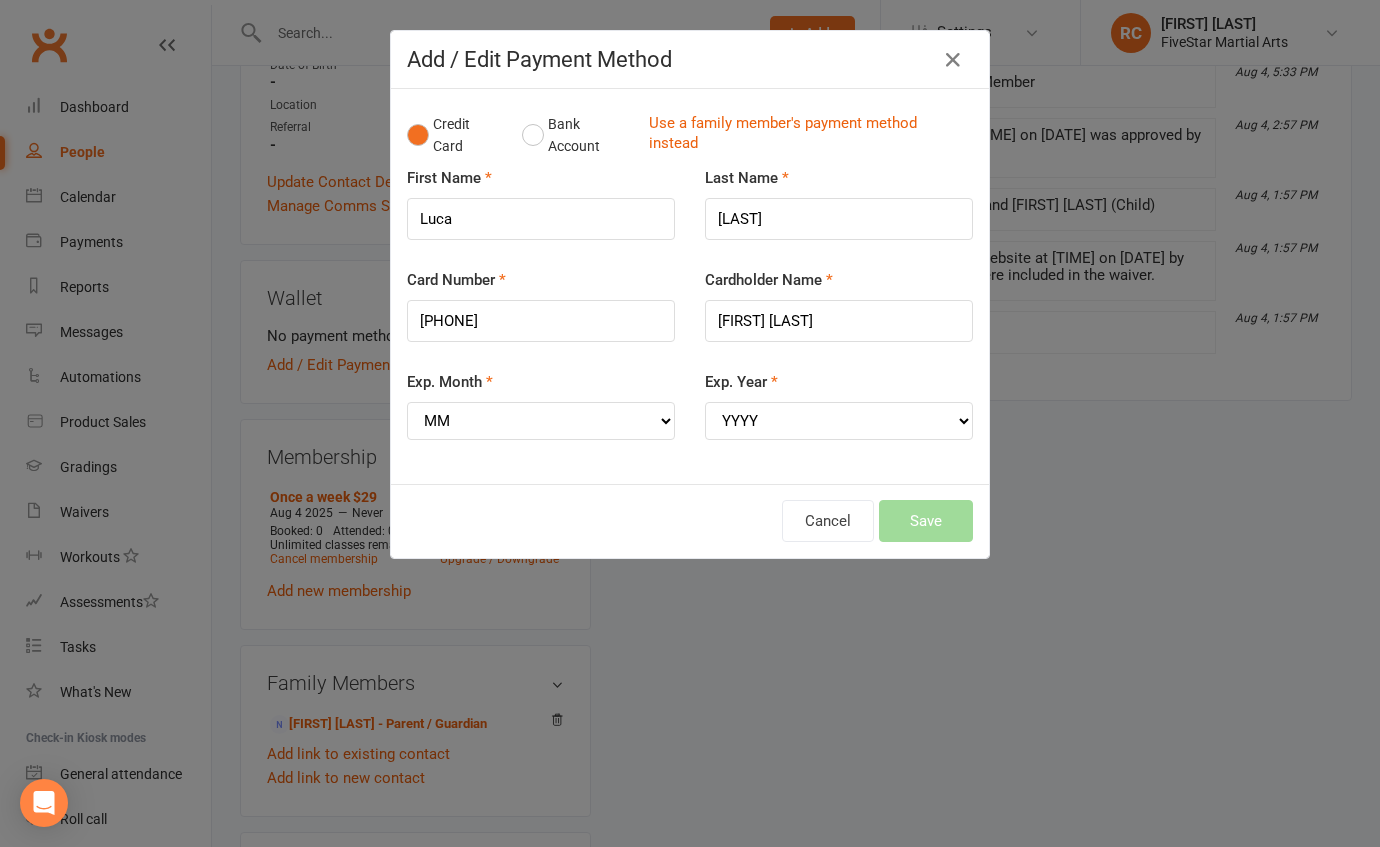 click on "Exp. Month MM 01 02 03 04 05 06 07 08 09 10 11 12" at bounding box center [541, 405] 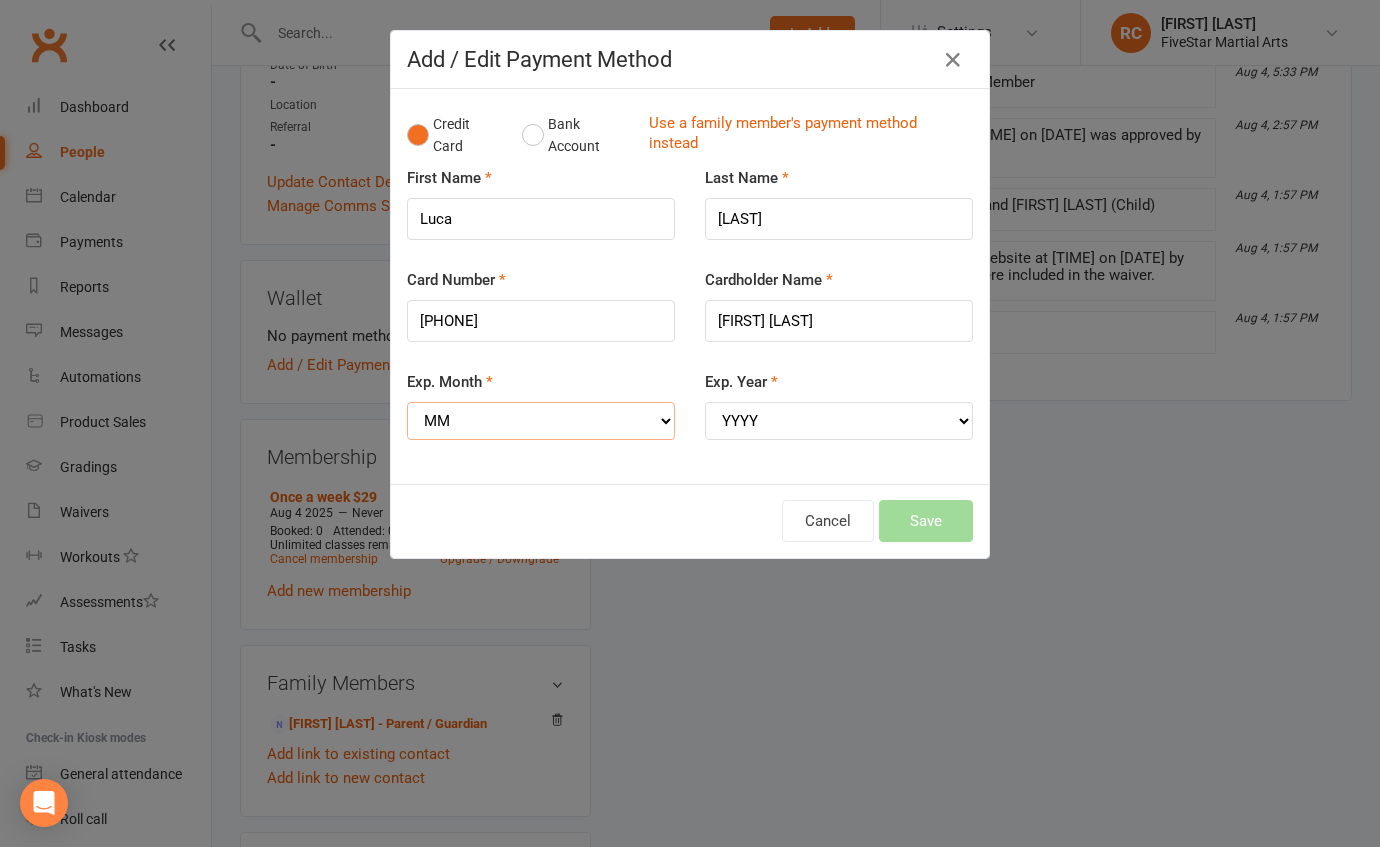 select on "08" 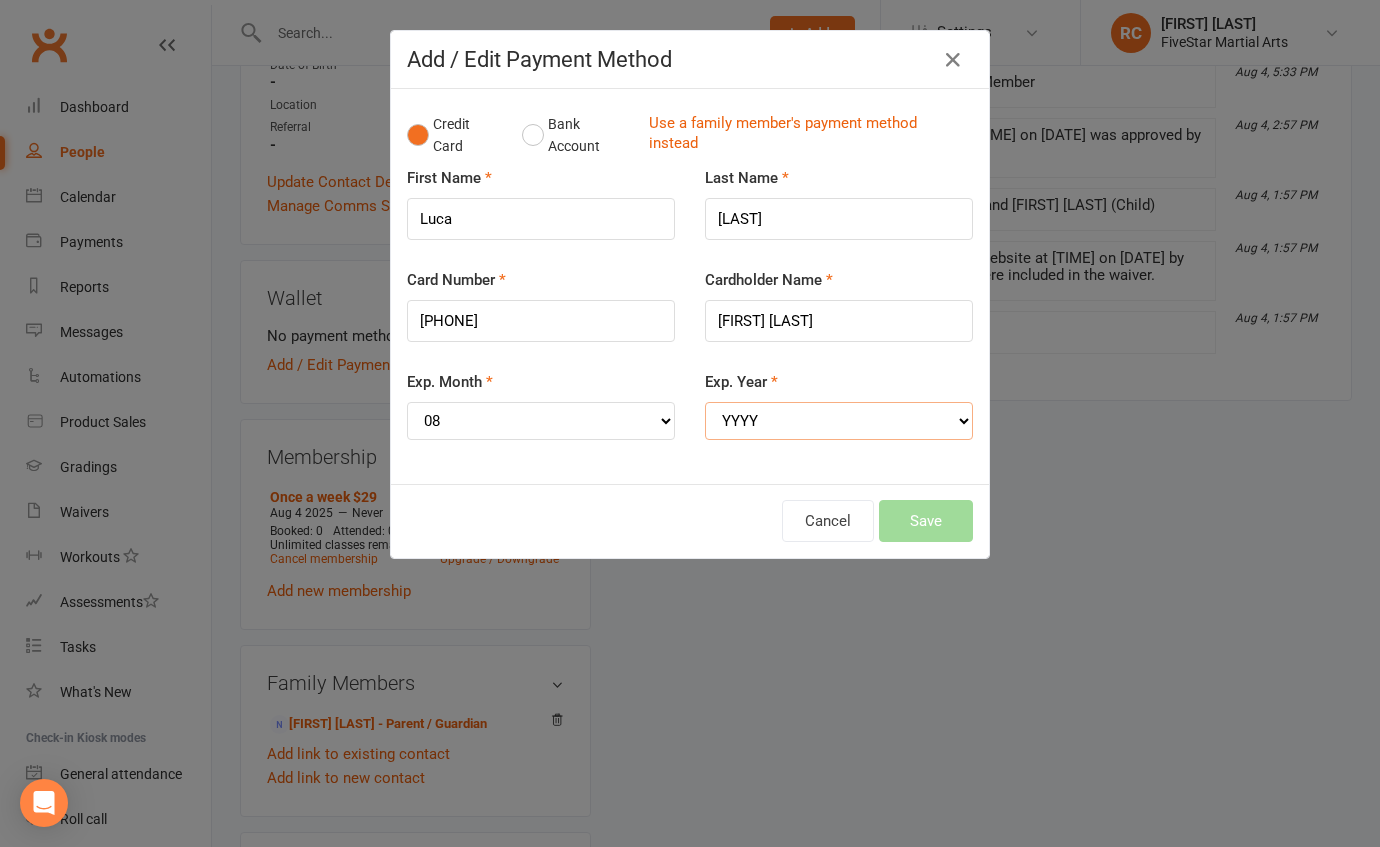 select on "2030" 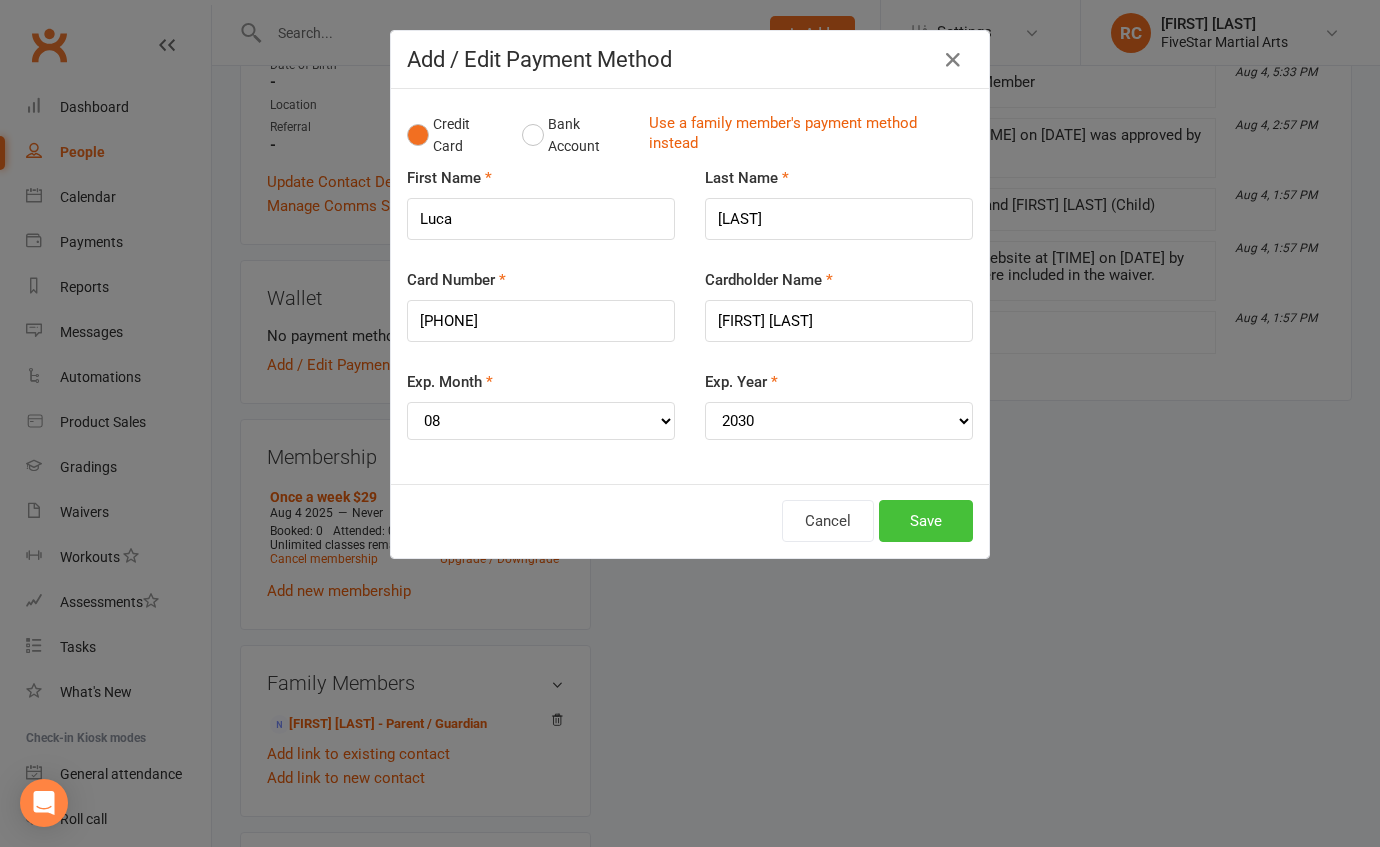 click on "Save" at bounding box center (926, 521) 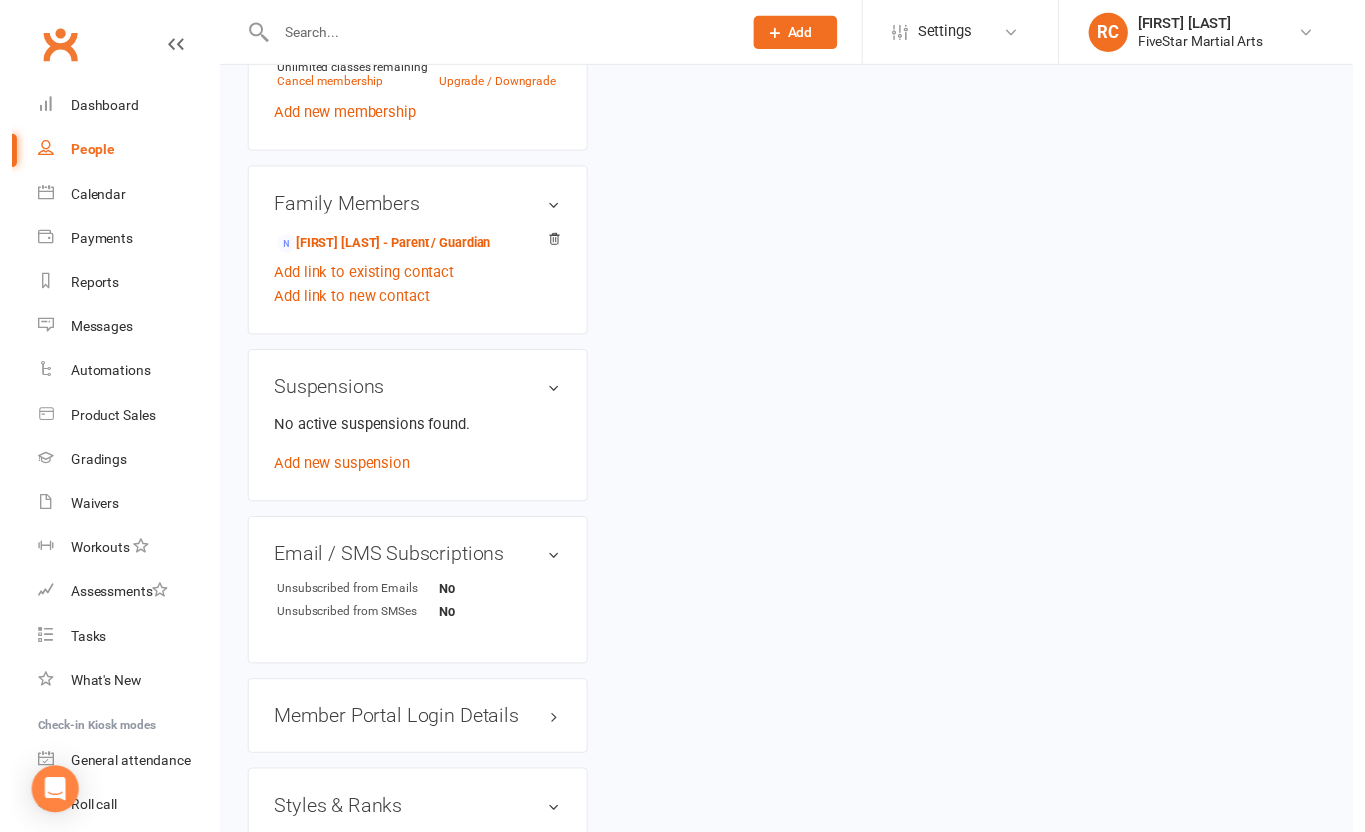 scroll, scrollTop: 1134, scrollLeft: 0, axis: vertical 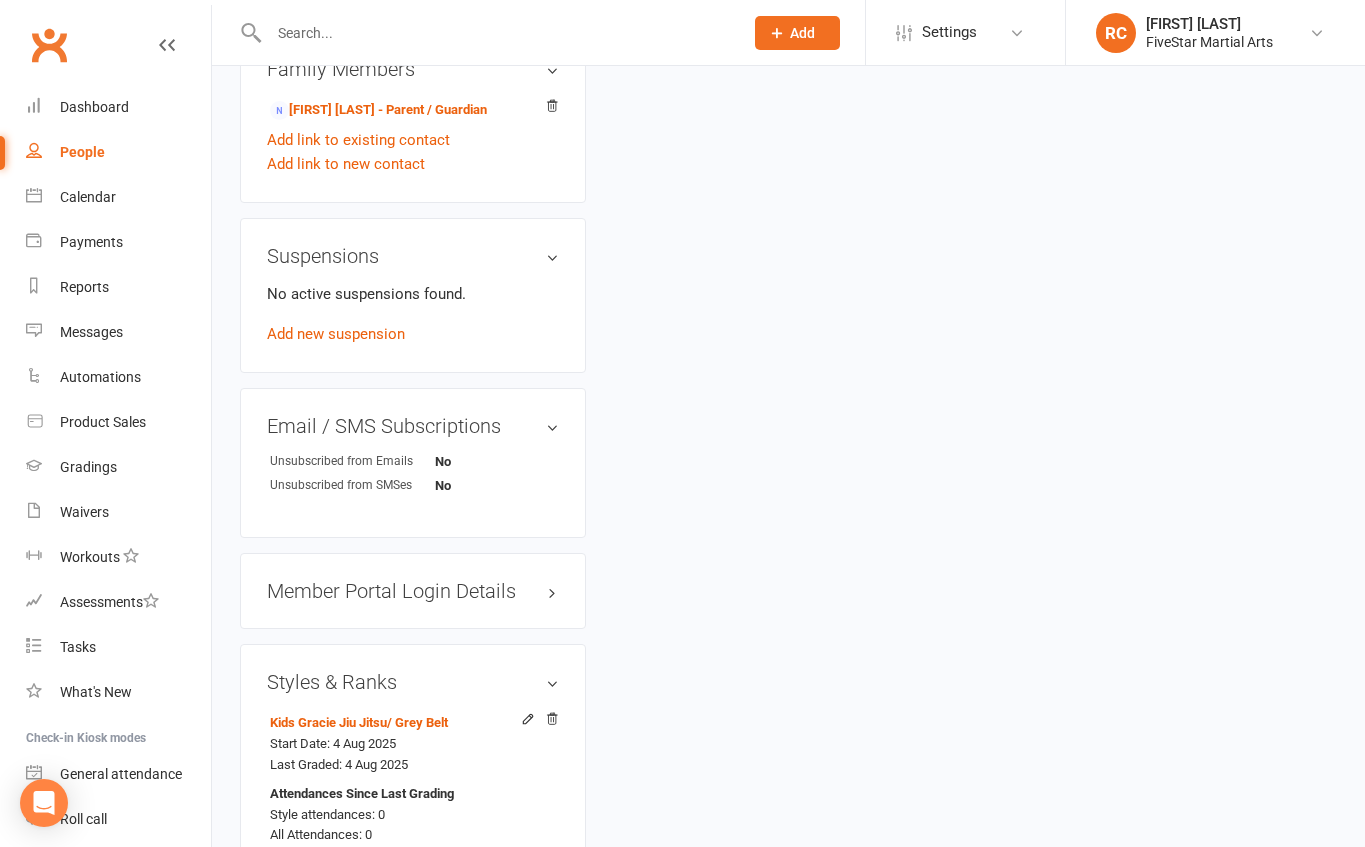 click on "Member Portal Login Details" at bounding box center [413, 591] 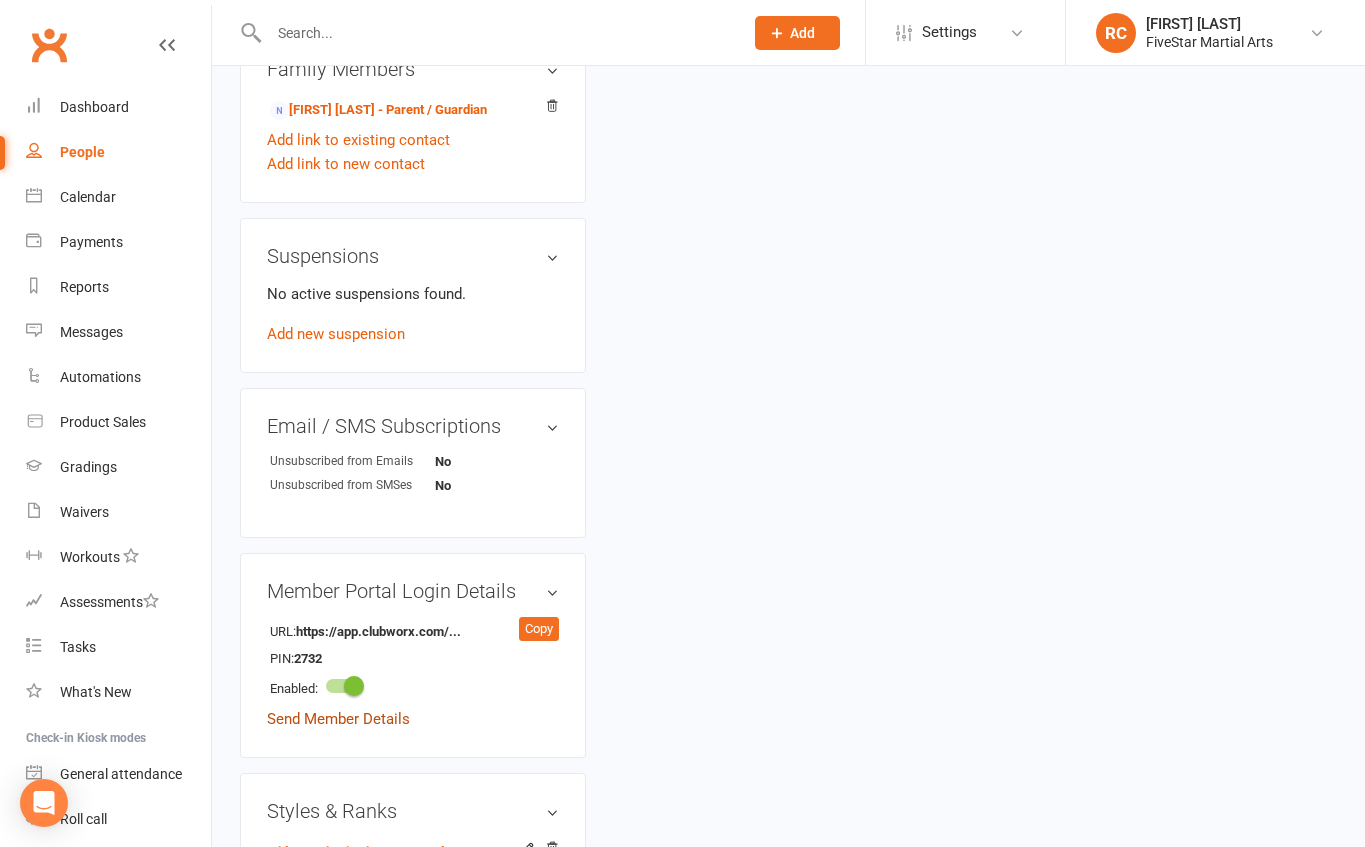 click on "Send Member Details" at bounding box center (338, 719) 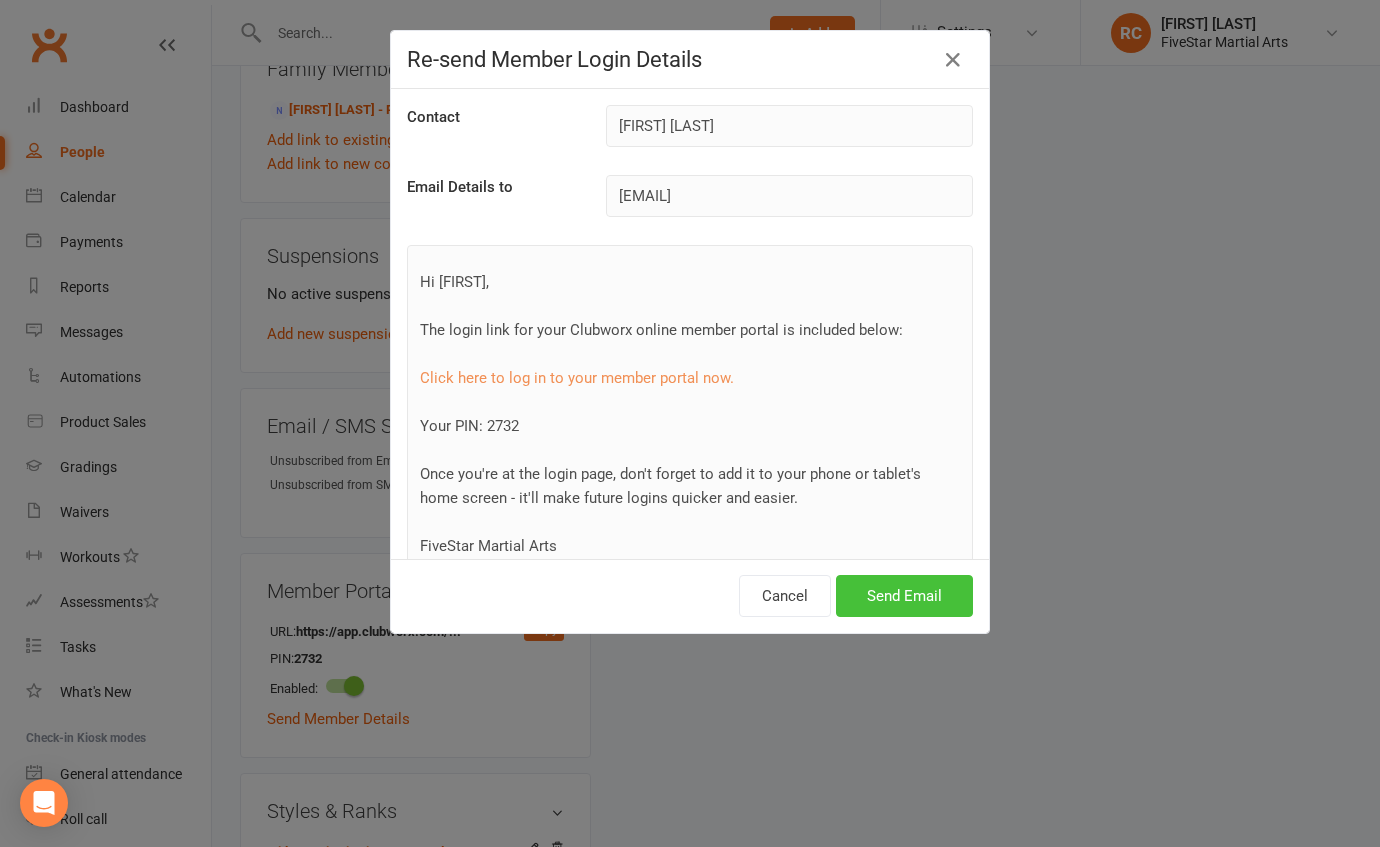 click on "Send Email" at bounding box center (904, 596) 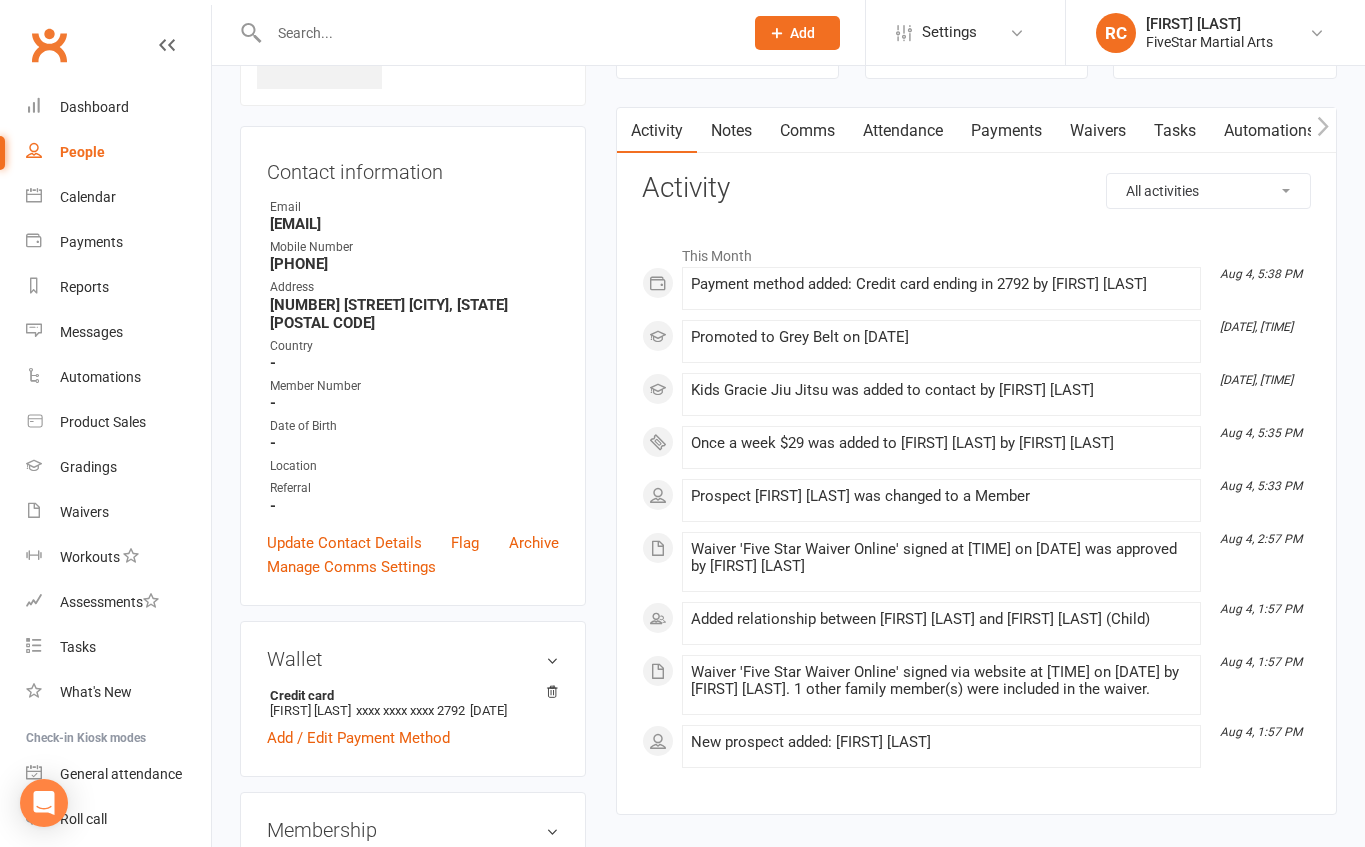 scroll, scrollTop: 0, scrollLeft: 0, axis: both 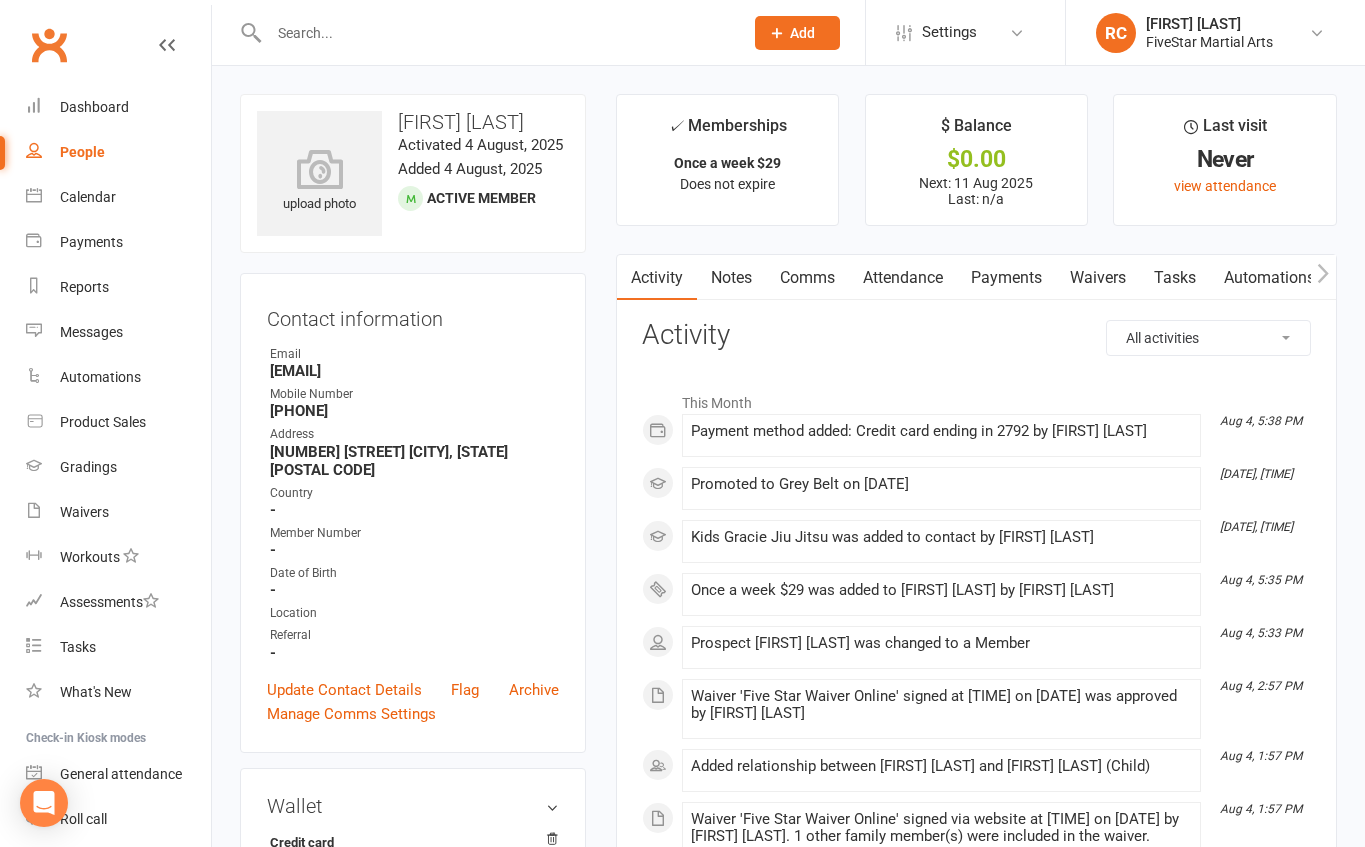 click on "Payments" at bounding box center [1006, 278] 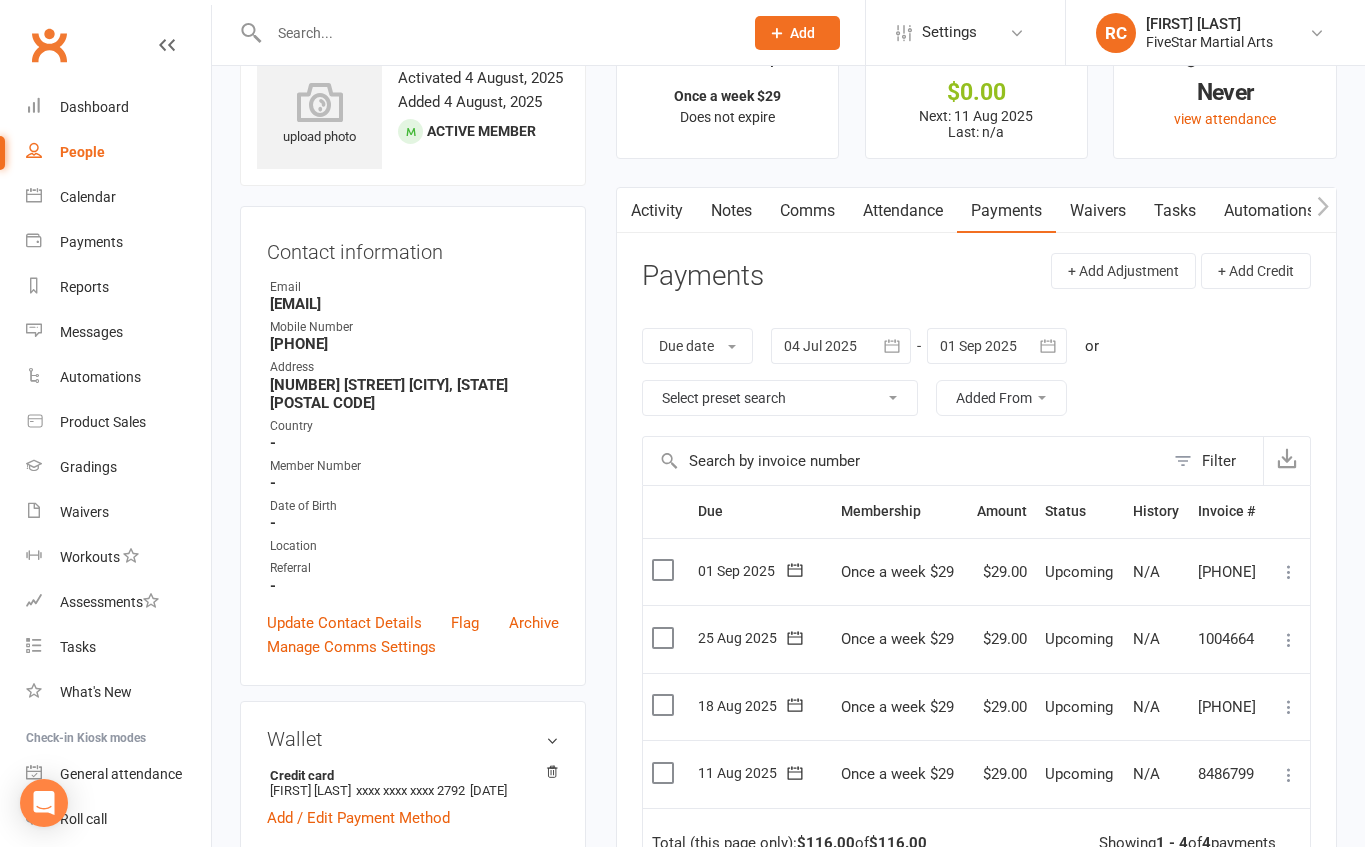 scroll, scrollTop: 63, scrollLeft: 0, axis: vertical 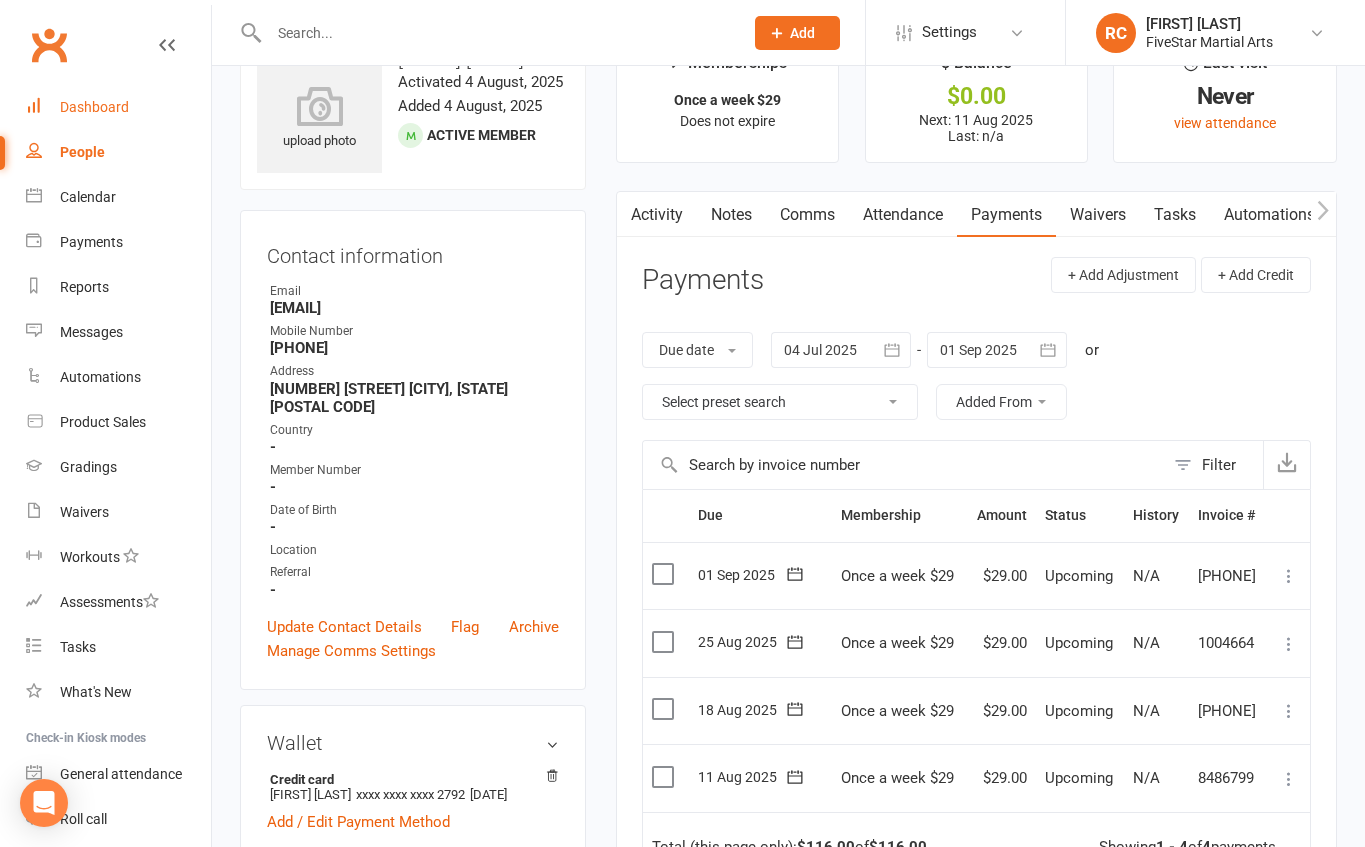 click on "Dashboard" at bounding box center [94, 107] 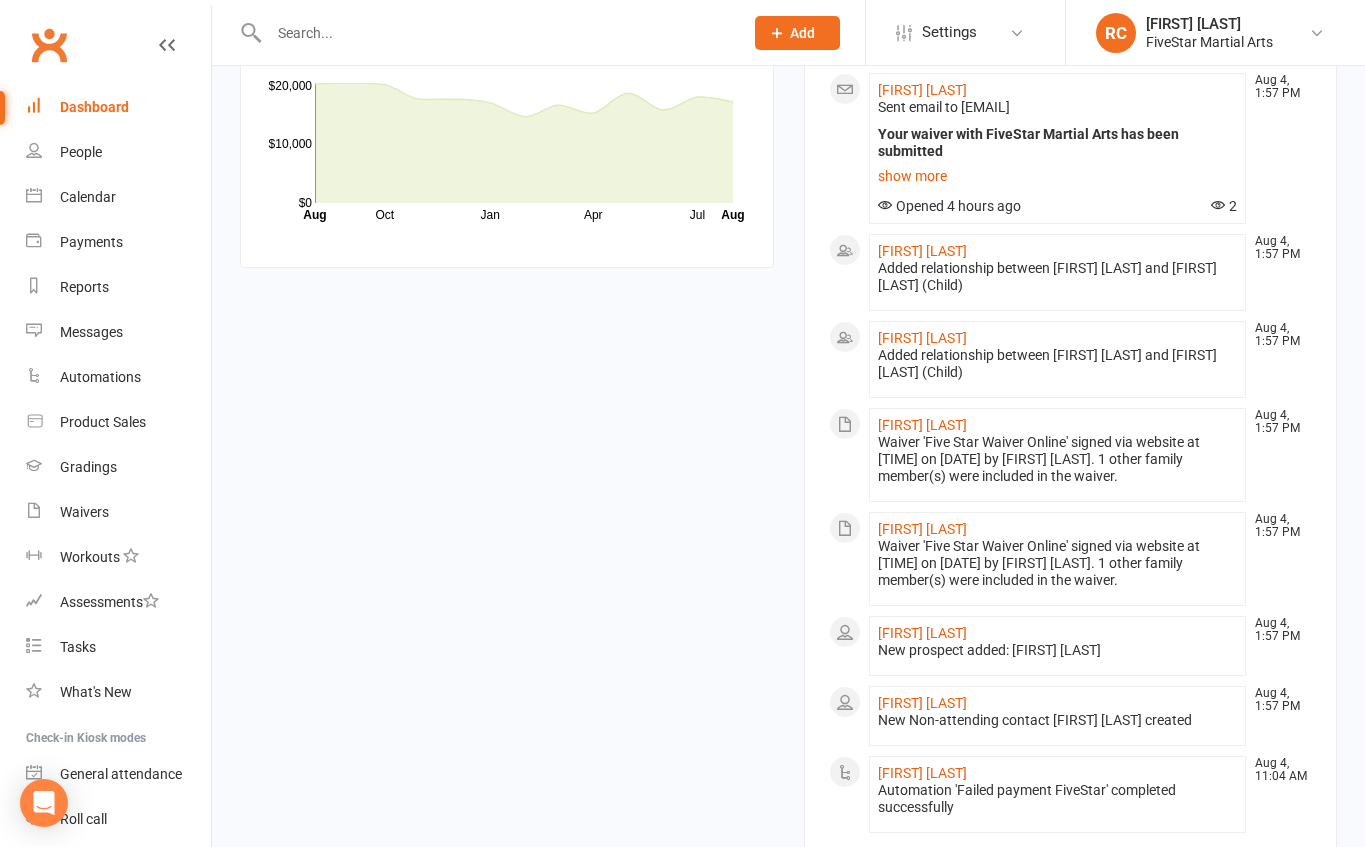 scroll, scrollTop: 1836, scrollLeft: 0, axis: vertical 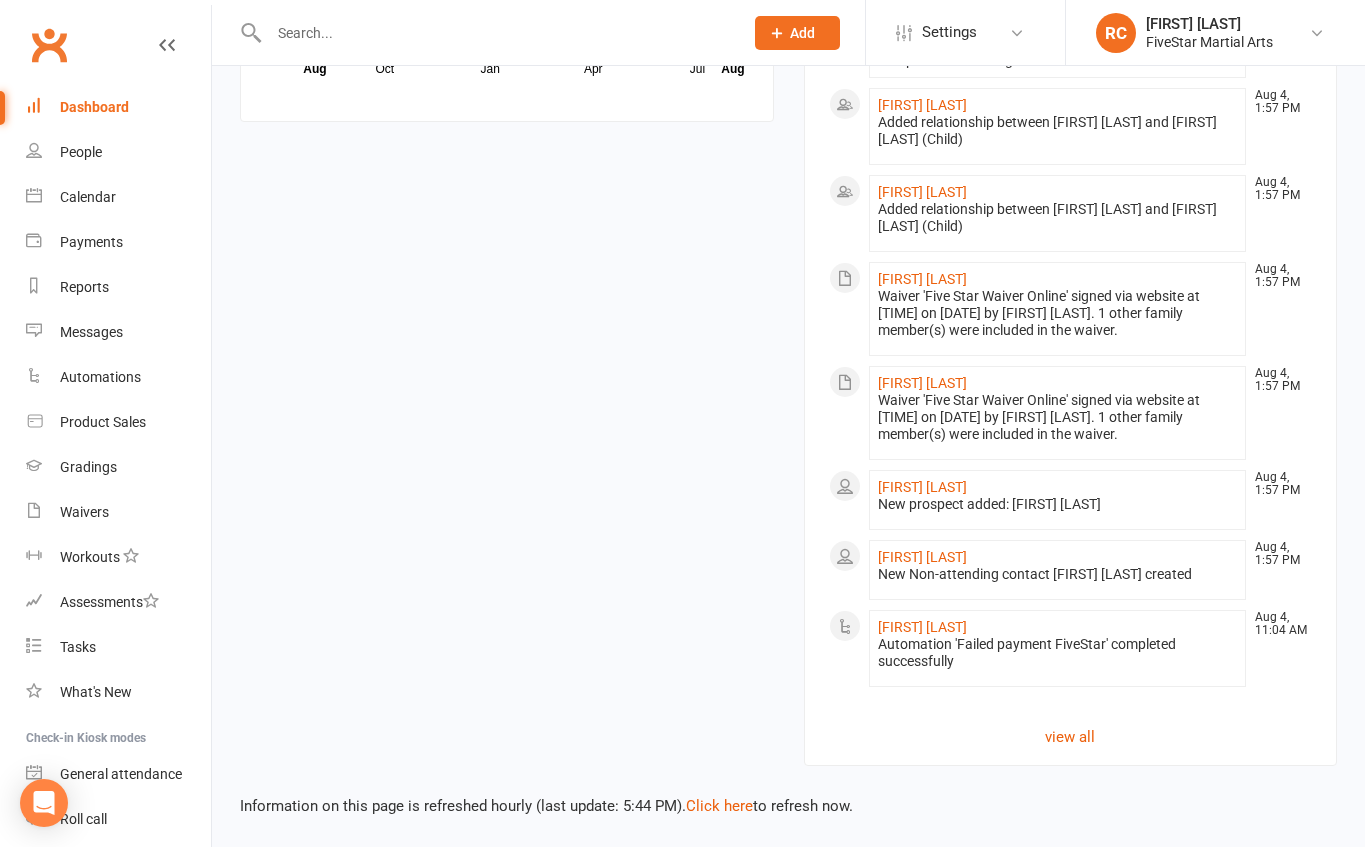 click on "Dashboard" at bounding box center (94, 107) 